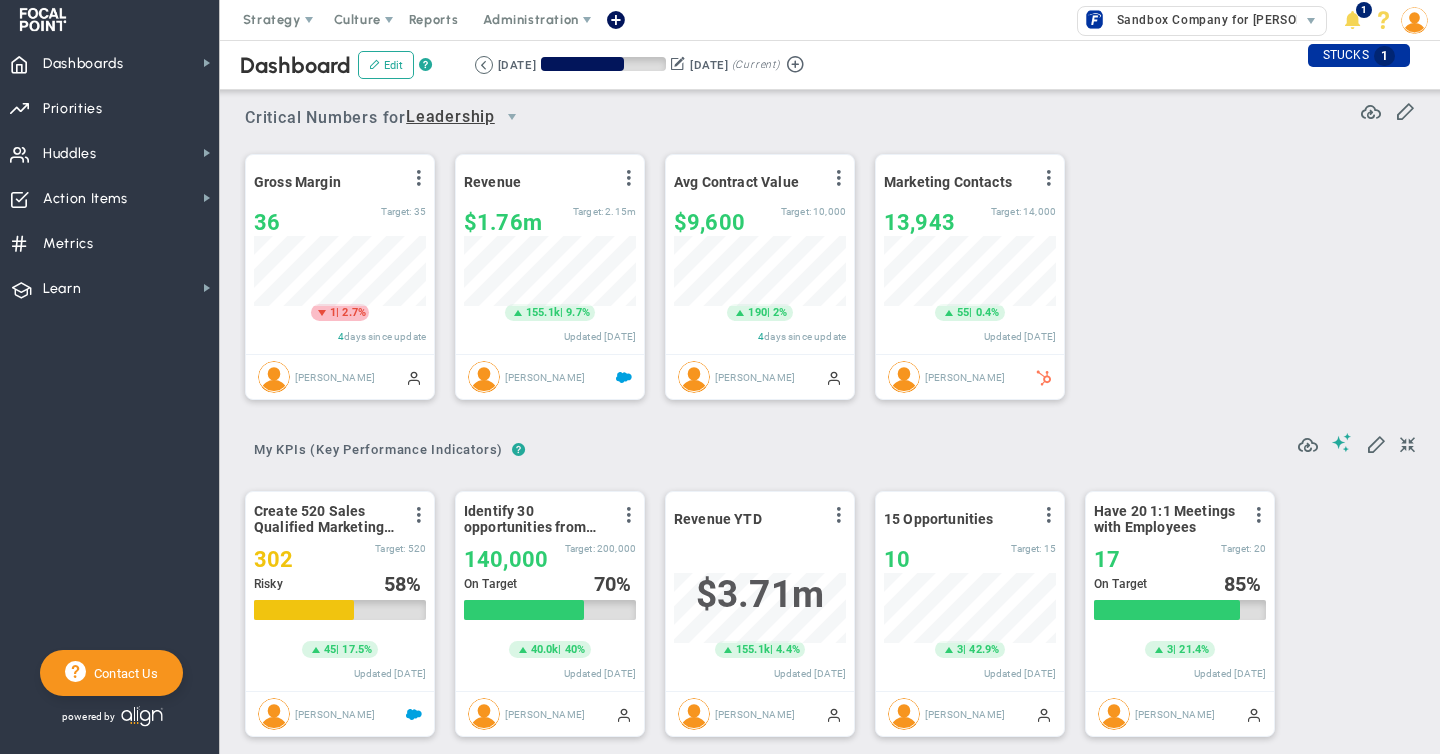 scroll, scrollTop: 0, scrollLeft: 0, axis: both 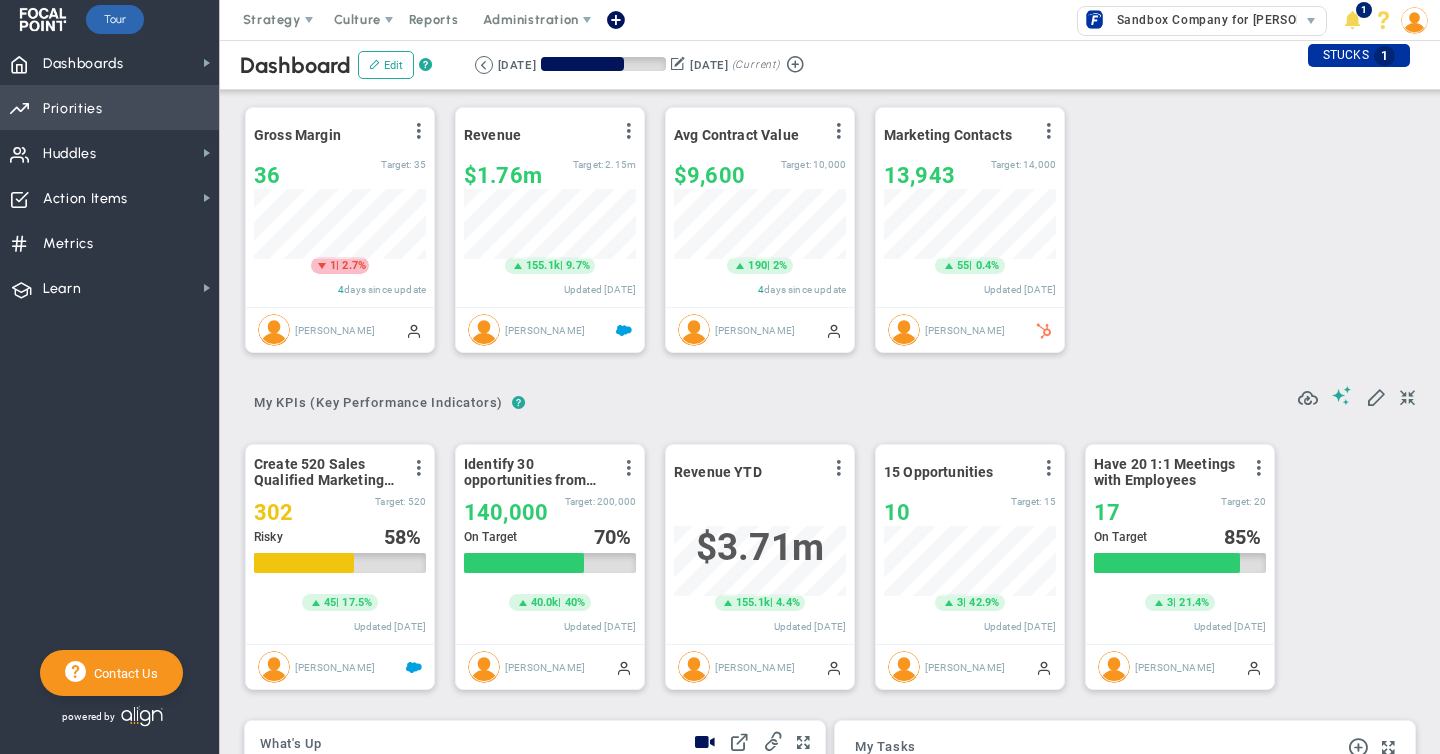 click on "Priorities" at bounding box center (73, 109) 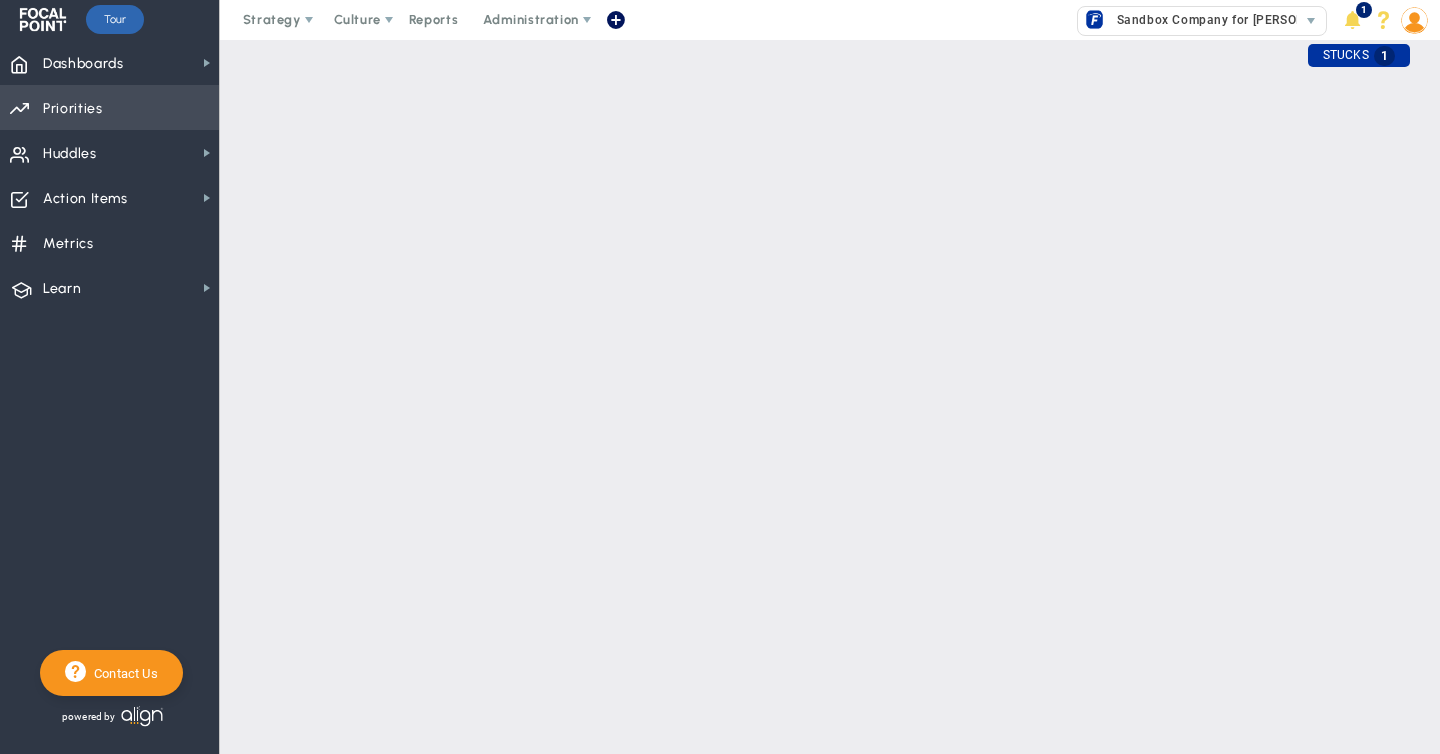 checkbox on "false" 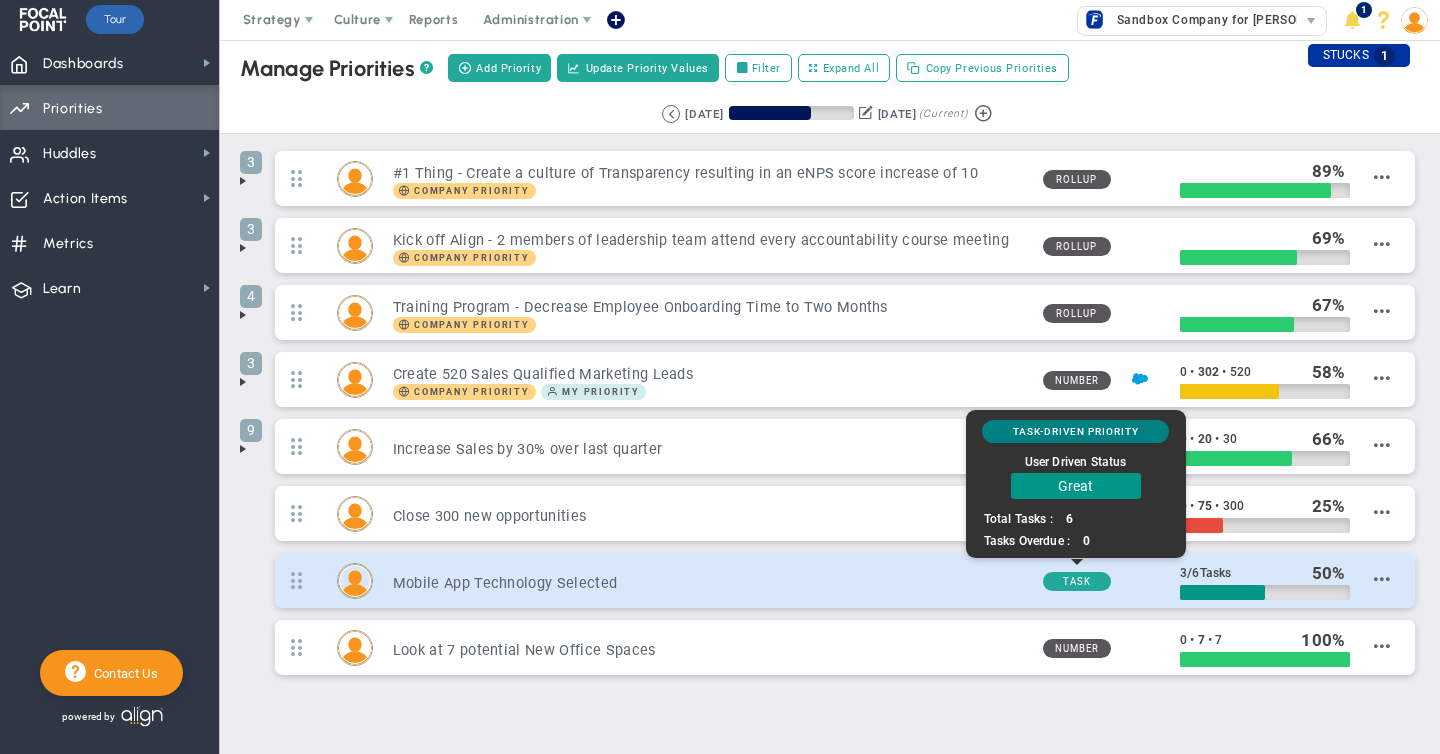 click on "Task" at bounding box center (1077, 581) 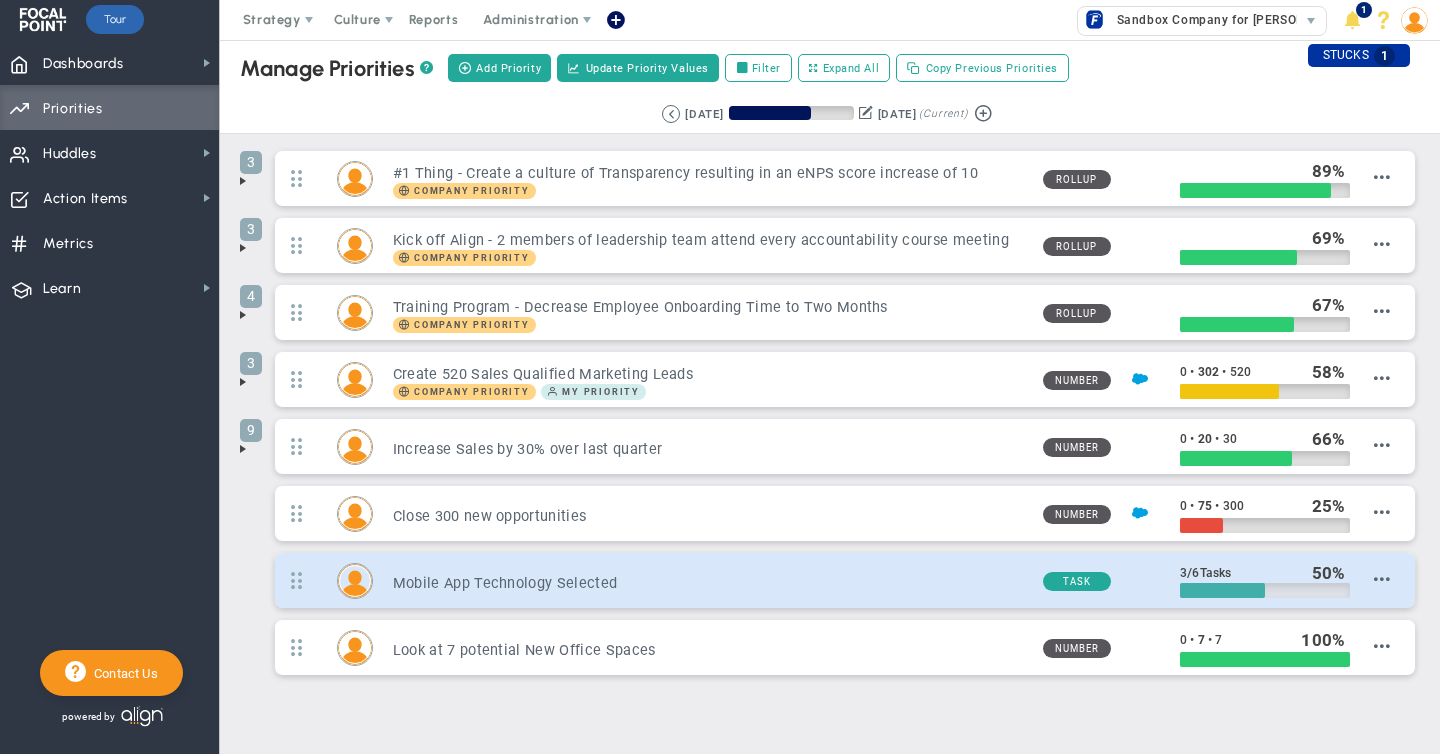 click at bounding box center [1222, 590] 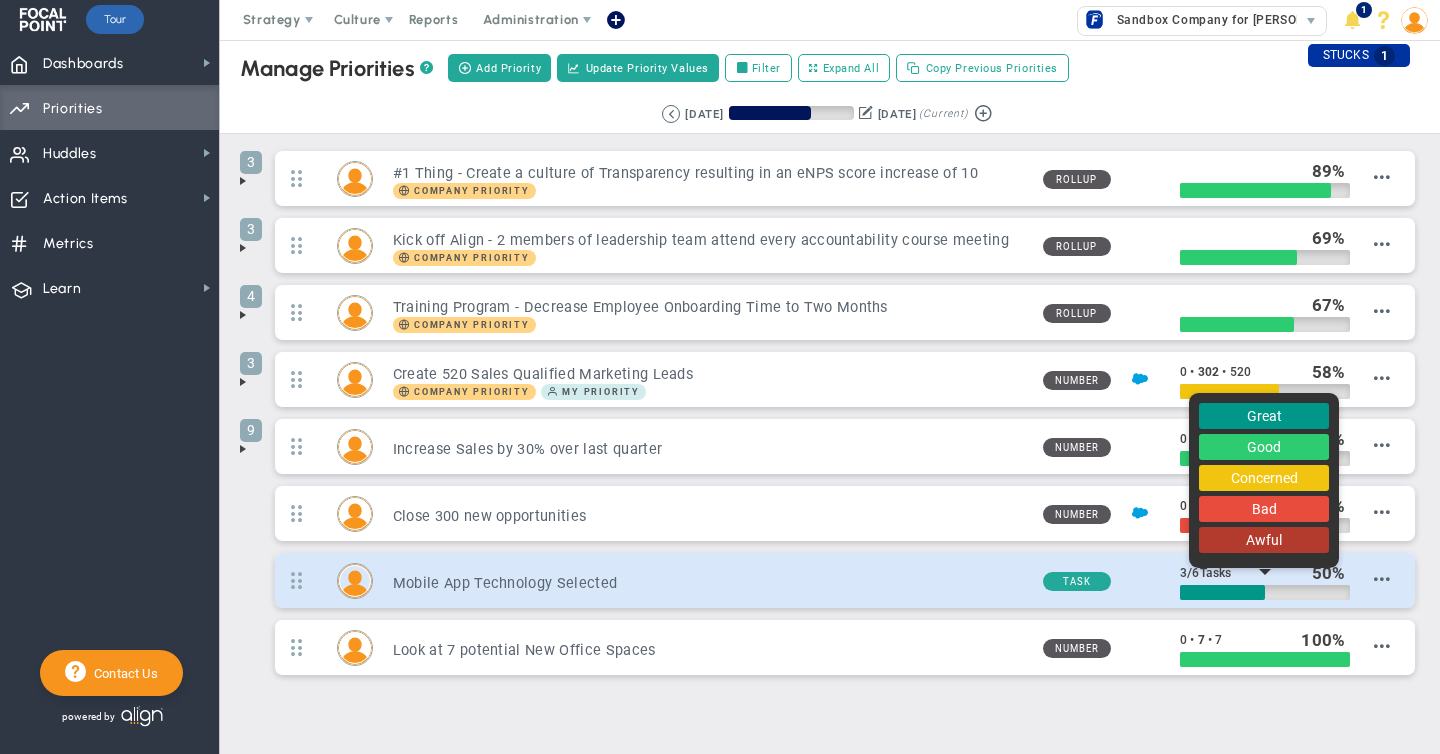 click on "Mobile App Technology Selected" at bounding box center [710, 583] 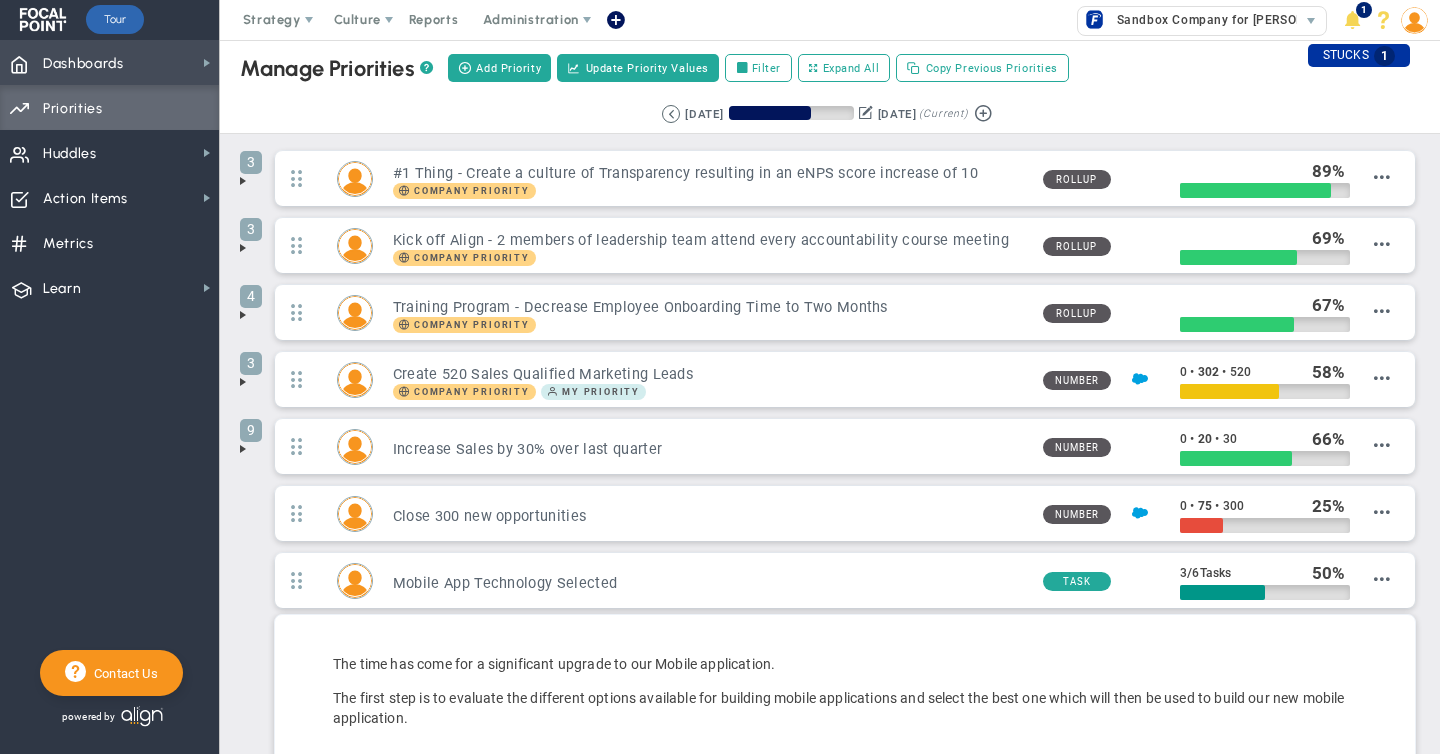 scroll, scrollTop: 999770, scrollLeft: 998940, axis: both 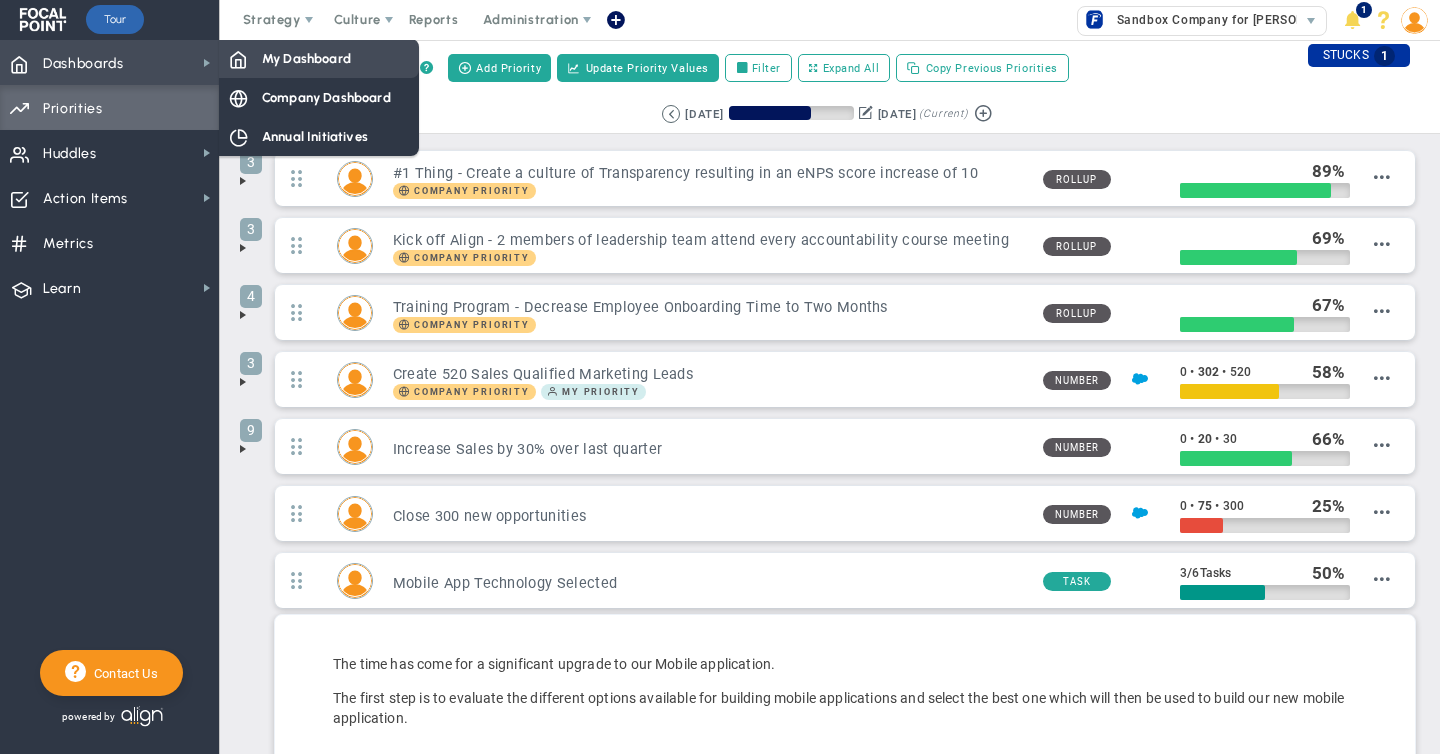 click on "My Dashboard" at bounding box center [306, 58] 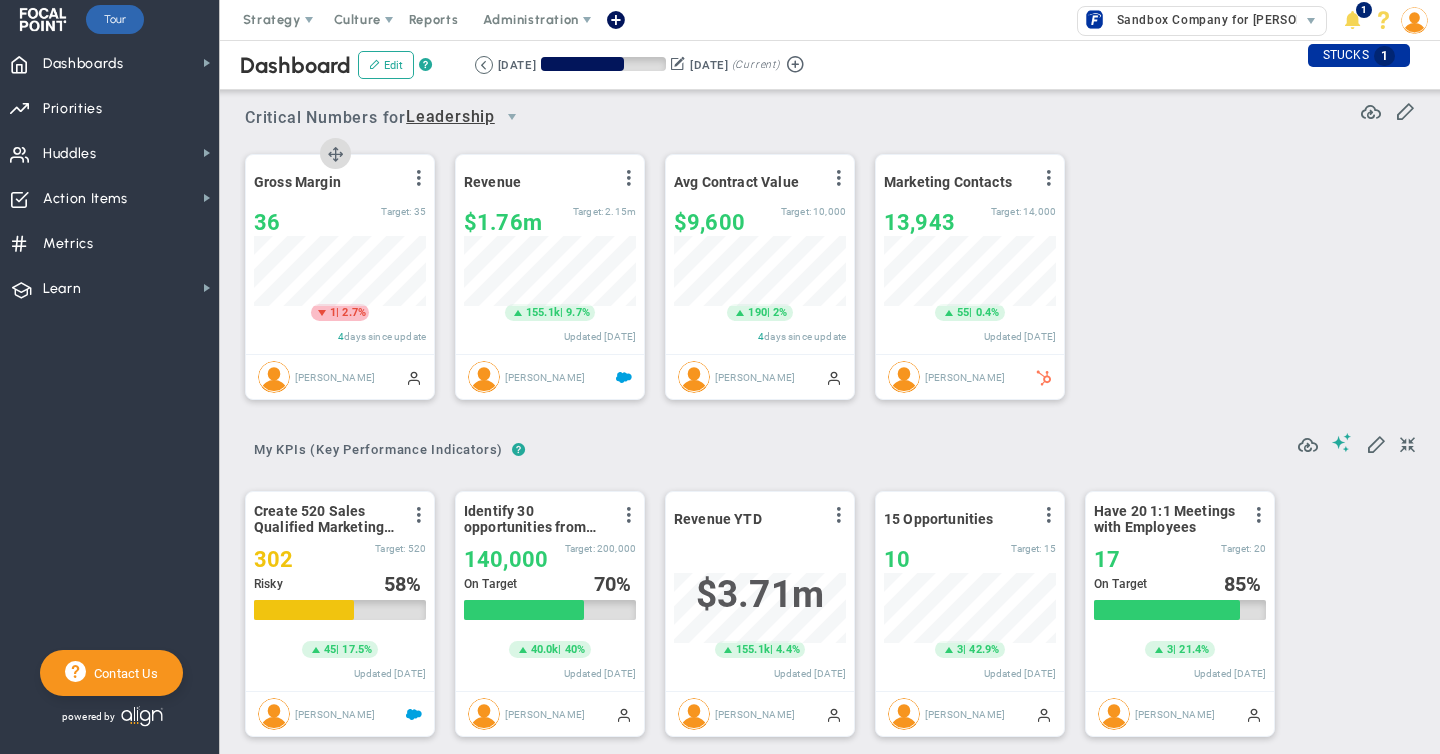 scroll, scrollTop: 999930, scrollLeft: 999828, axis: both 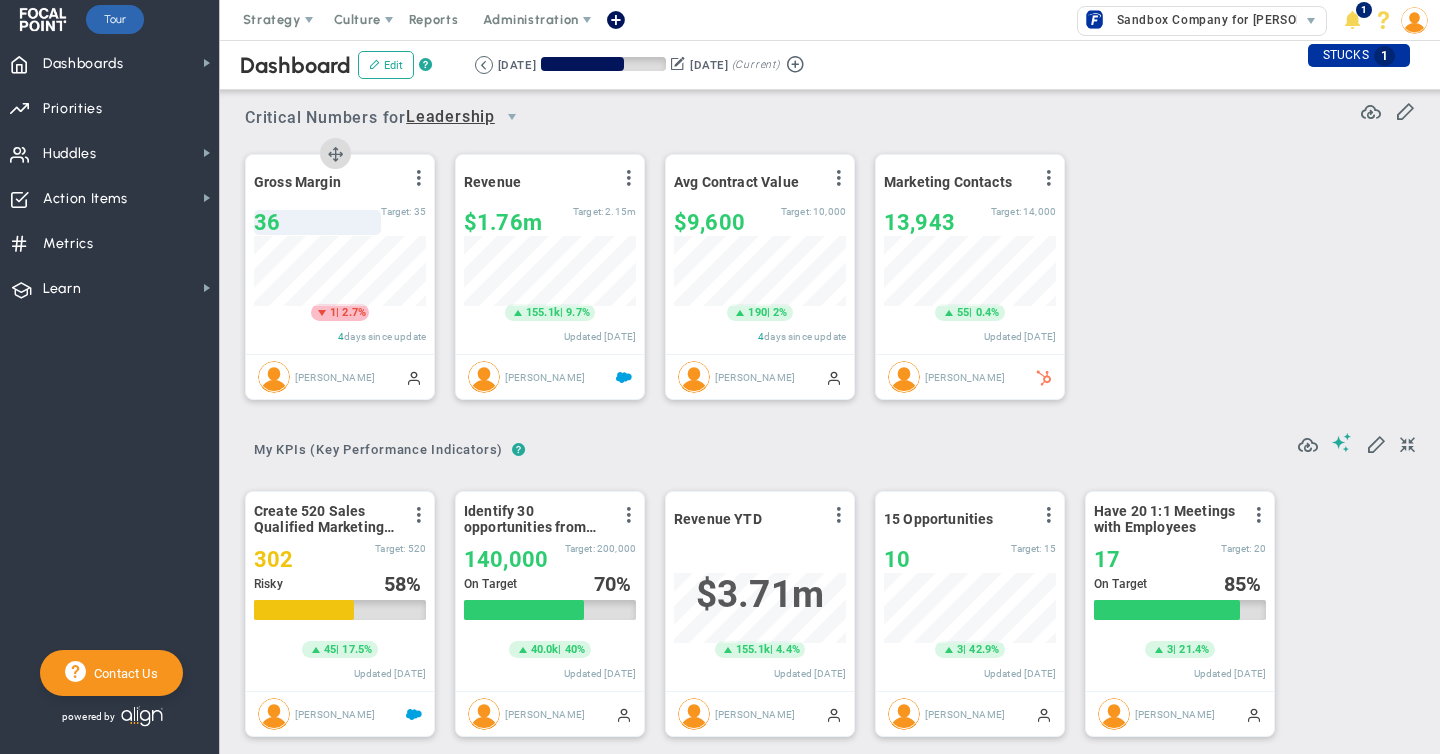 click on "36" at bounding box center [317, 222] 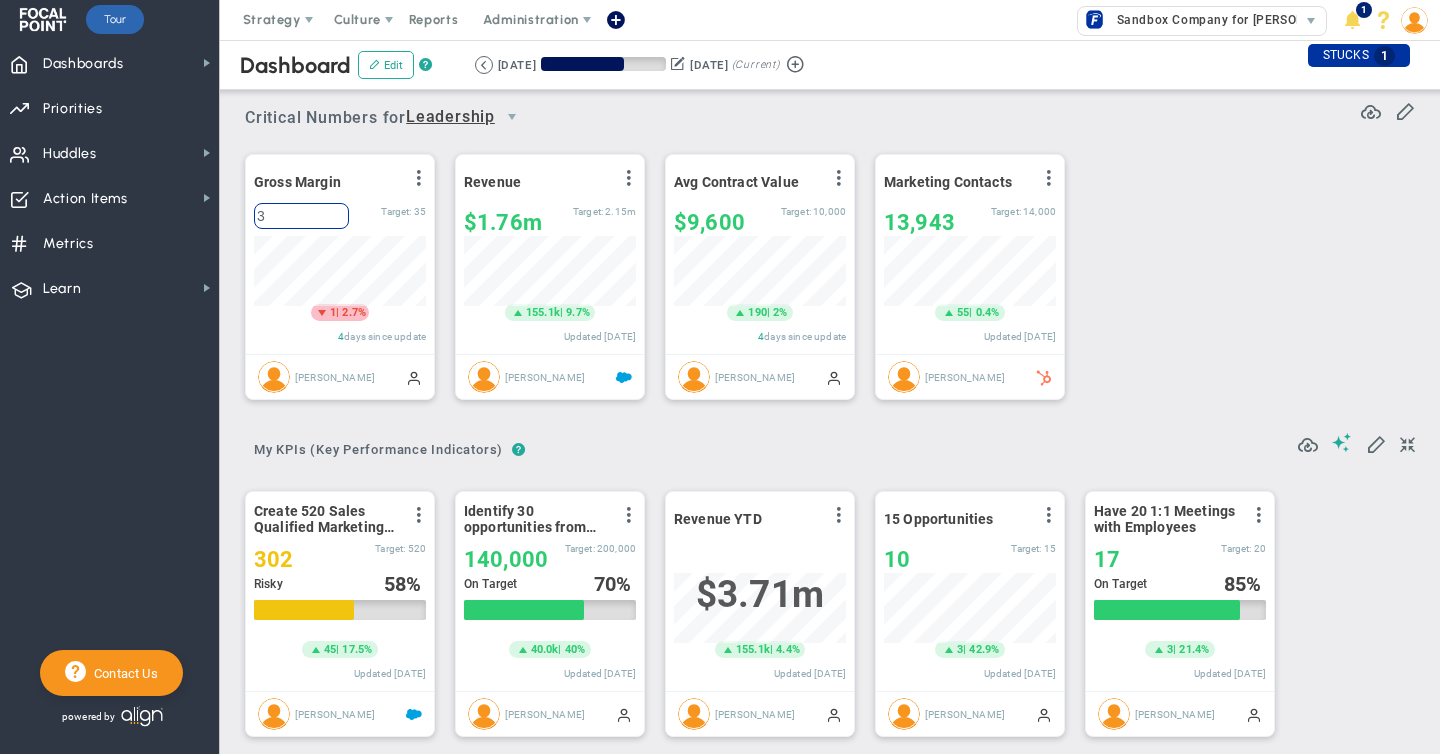 type on "32" 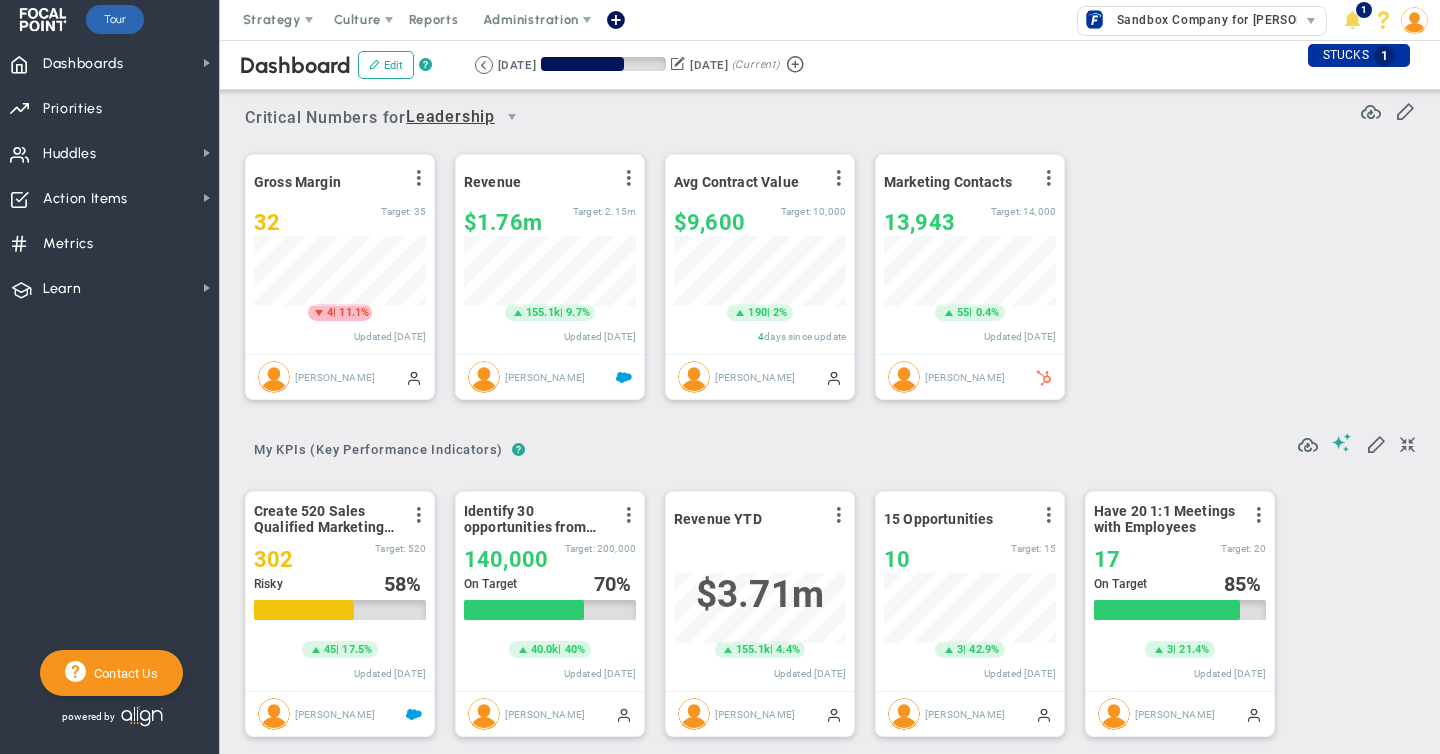 scroll, scrollTop: 999930, scrollLeft: 999828, axis: both 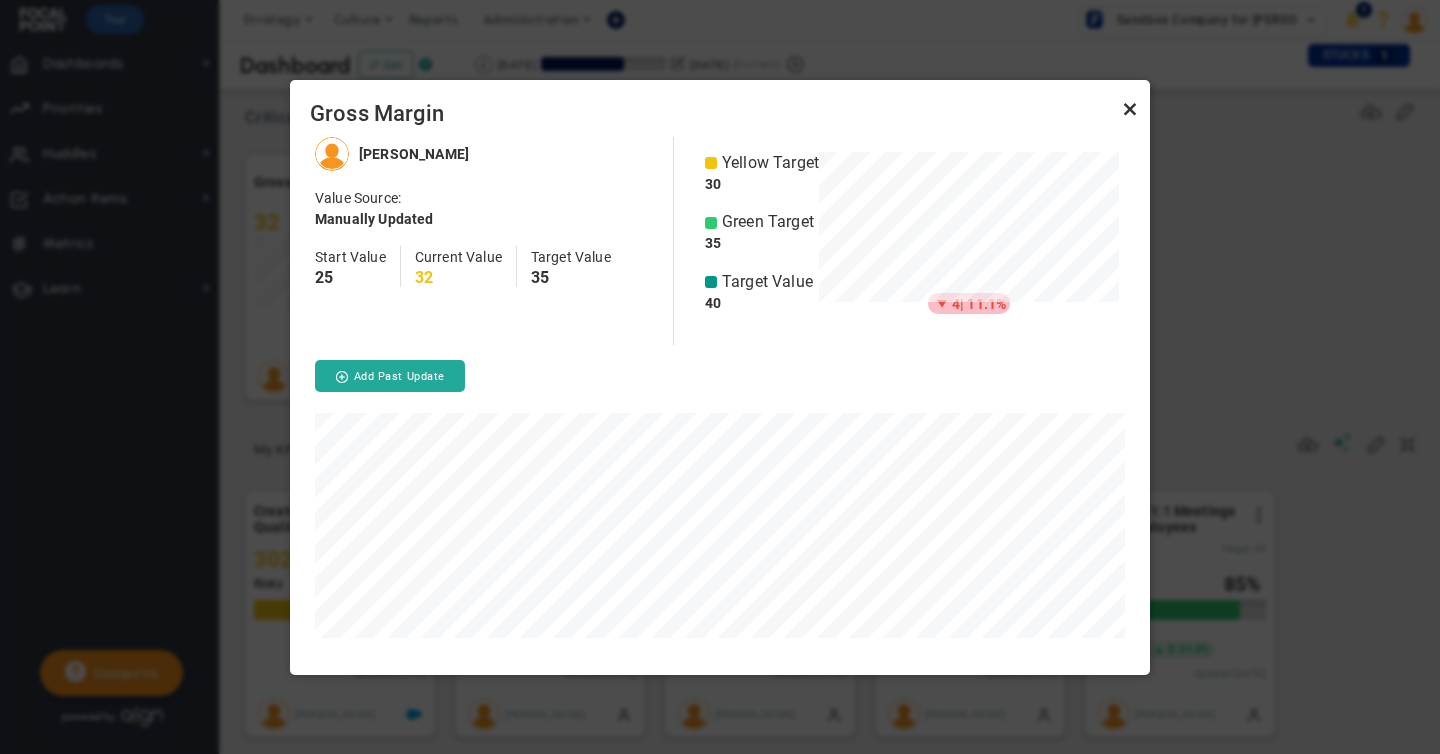 click at bounding box center [1130, 110] 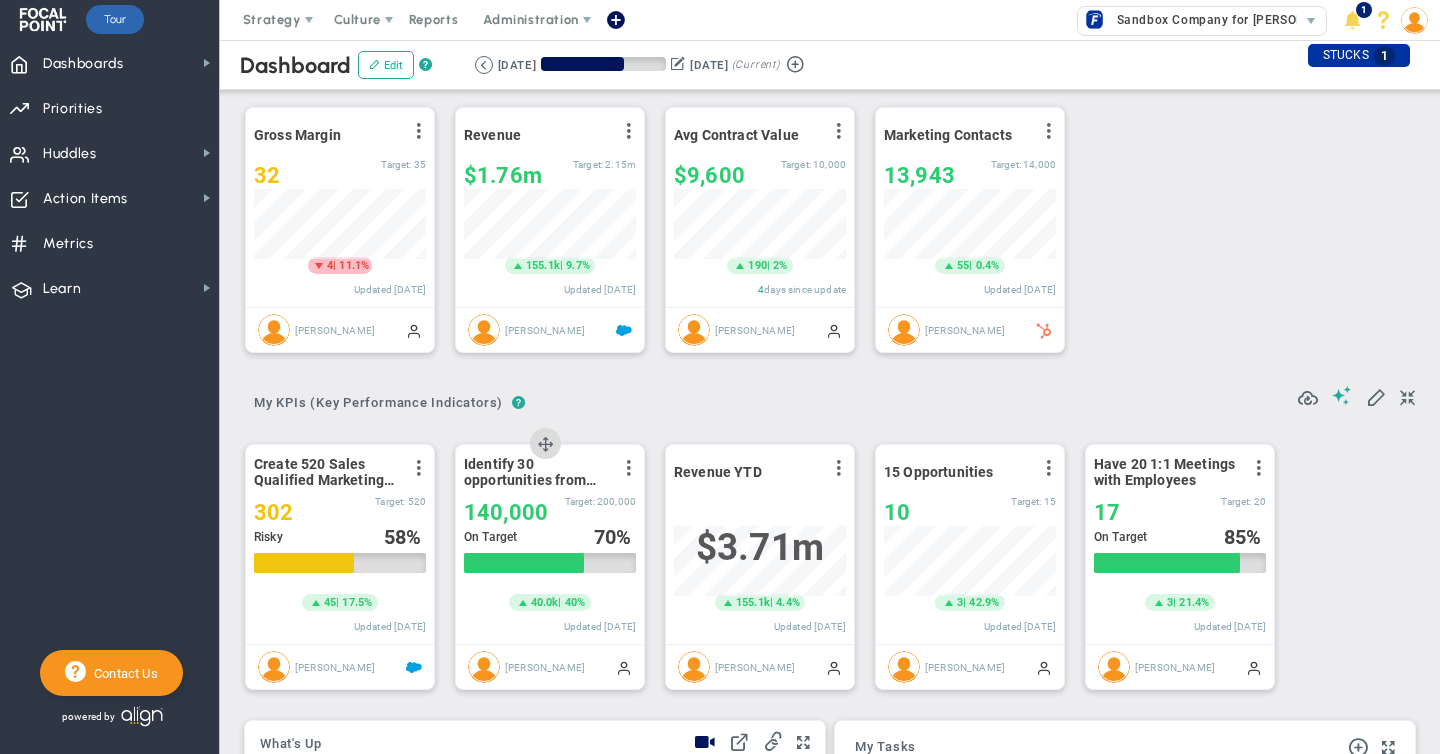 scroll, scrollTop: 51, scrollLeft: 0, axis: vertical 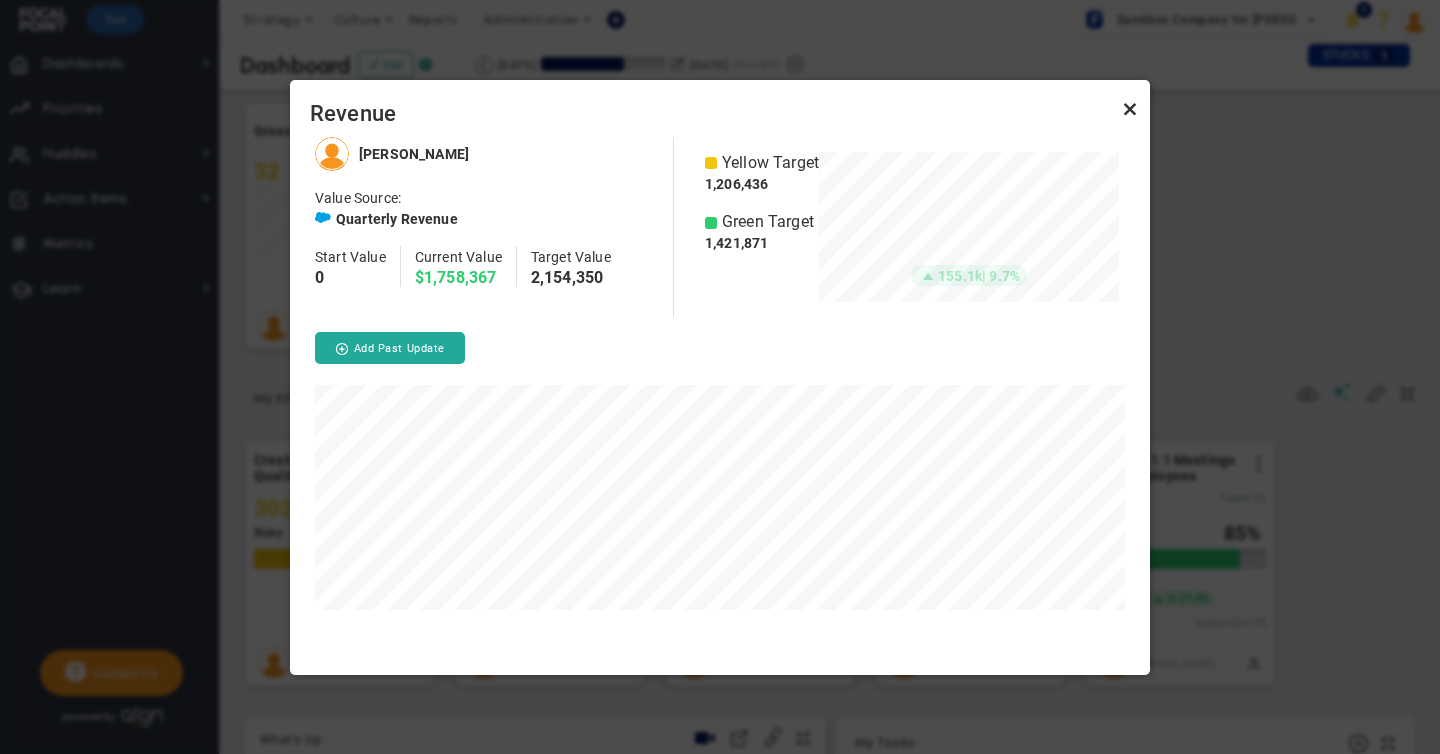 click at bounding box center [1130, 110] 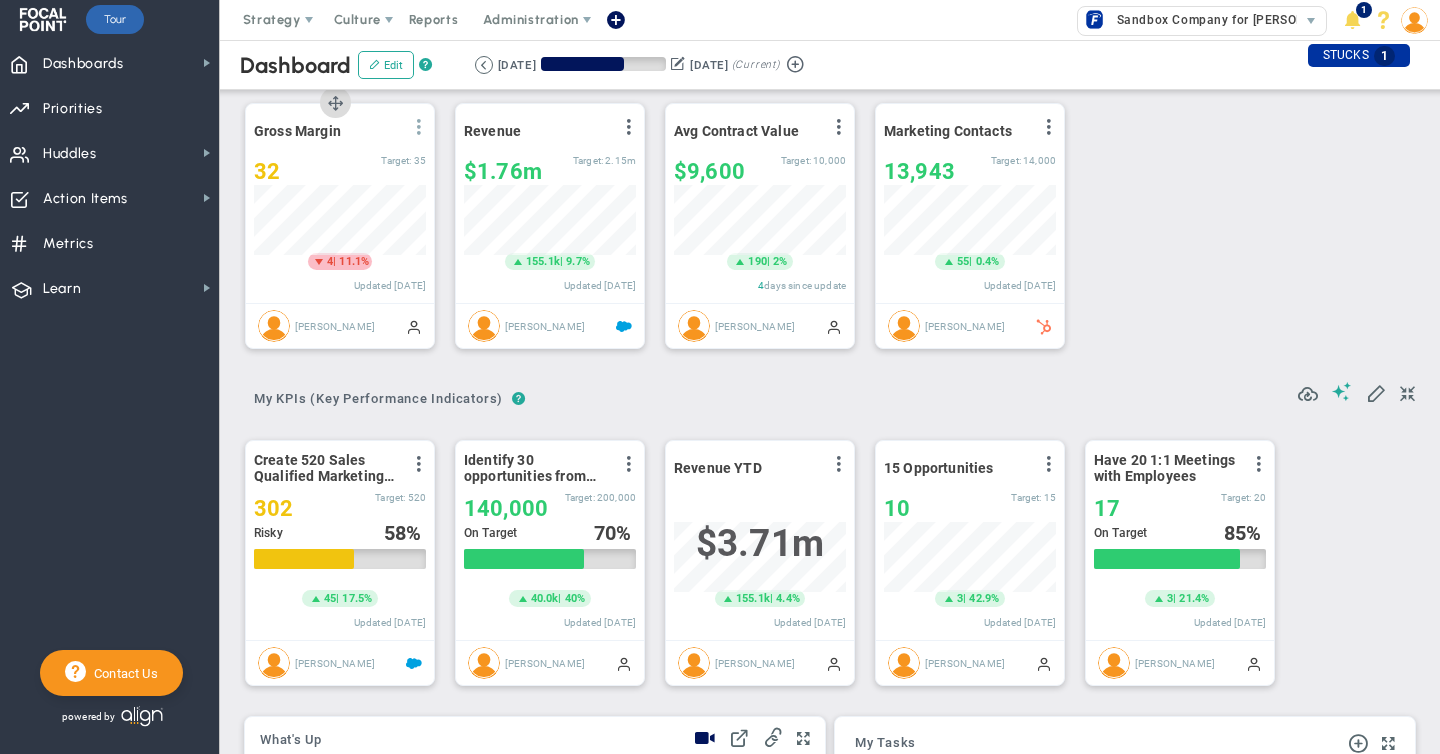 click at bounding box center [419, 127] 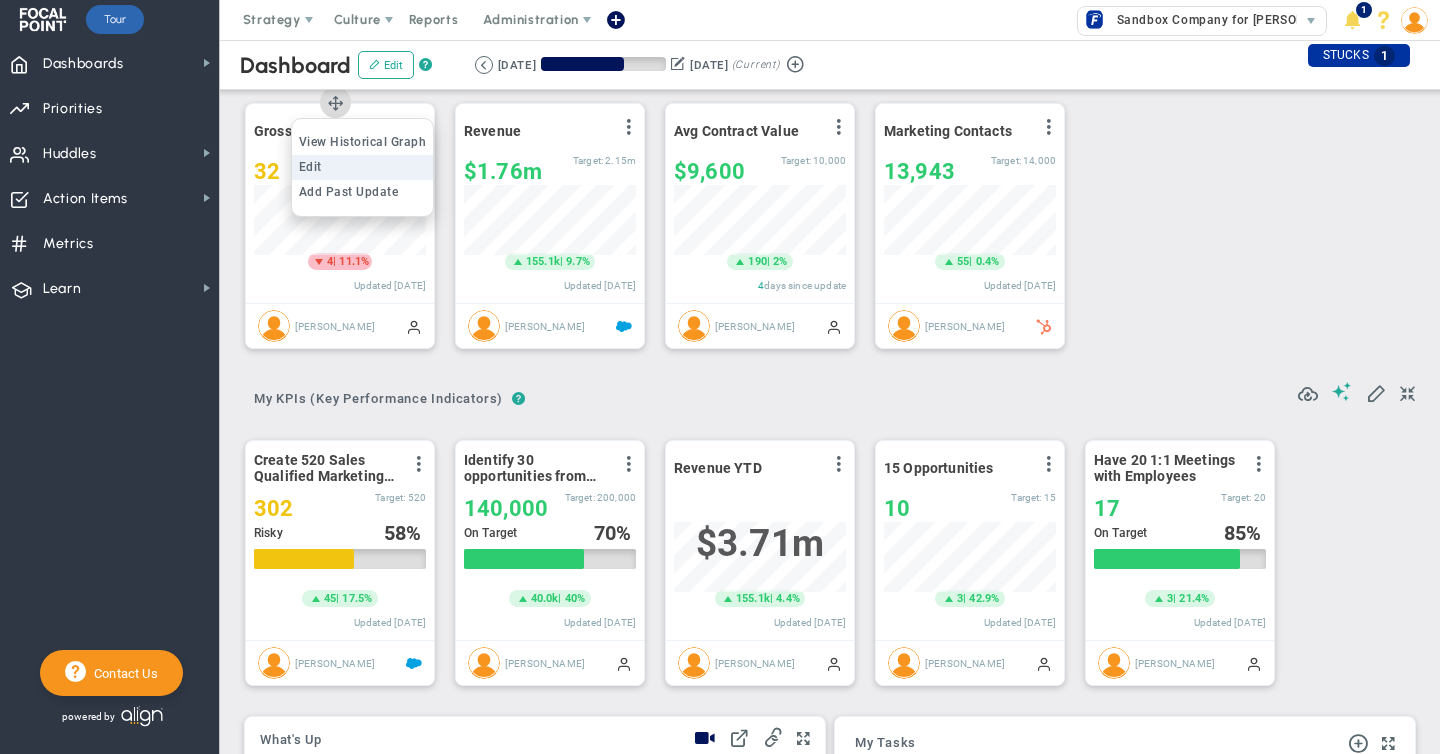 click on "Edit" at bounding box center (310, 167) 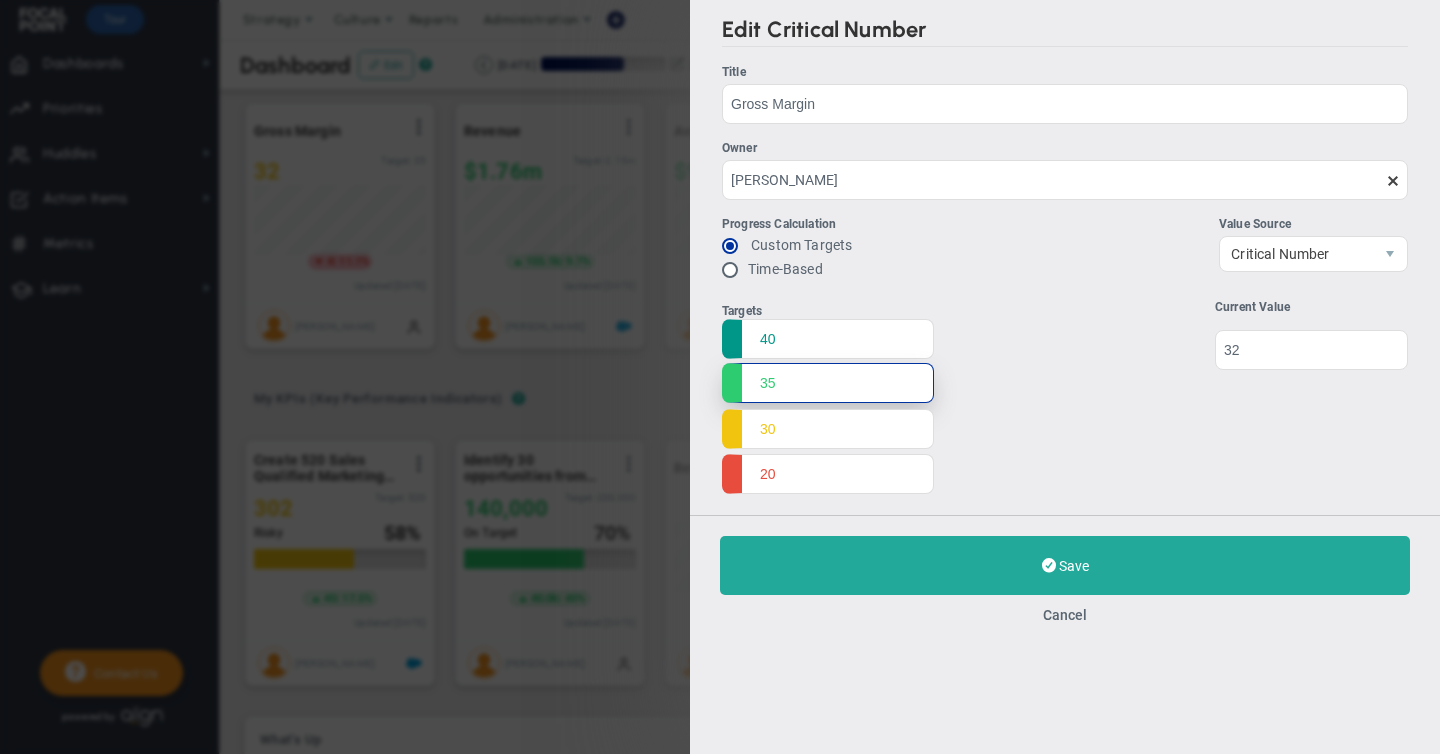 drag, startPoint x: 775, startPoint y: 384, endPoint x: 743, endPoint y: 384, distance: 32 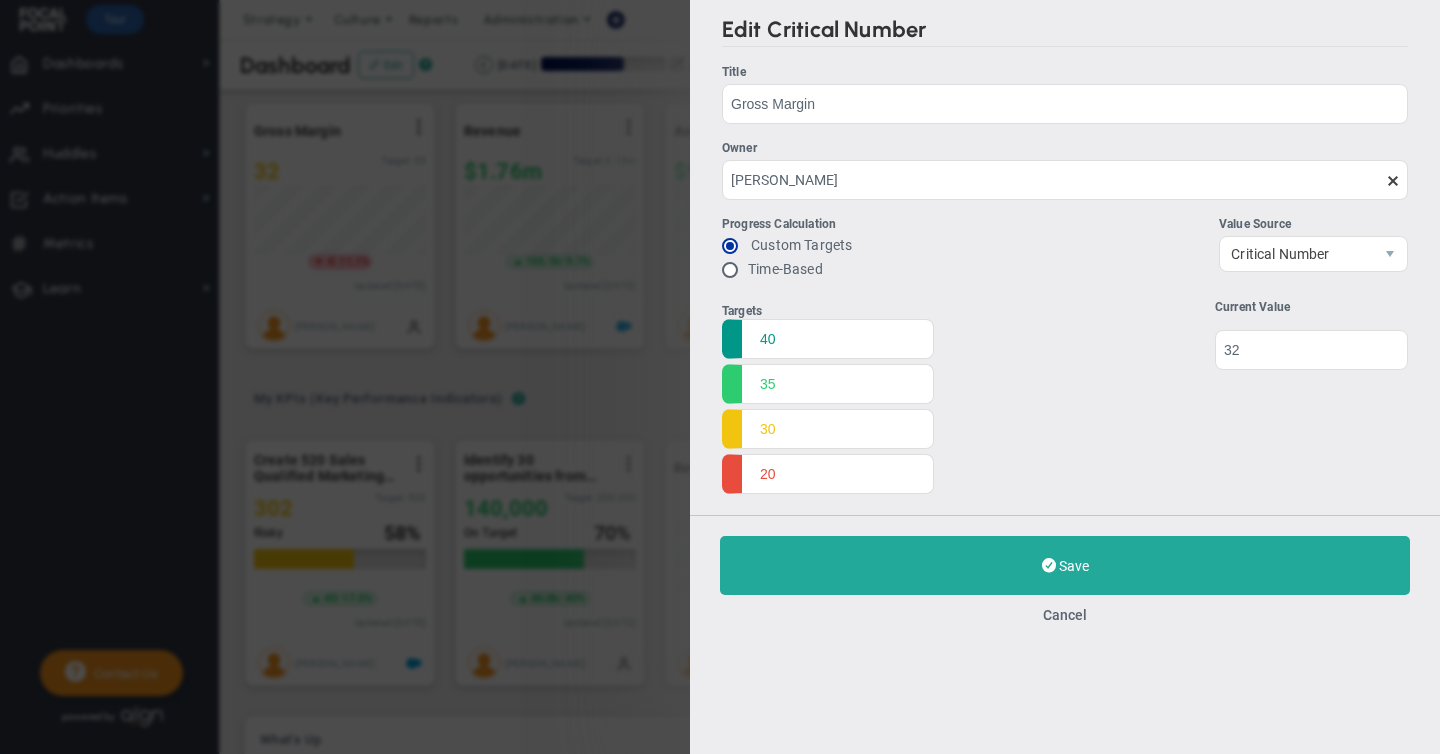 click on "Targets
40
35
30
20
Start
25
35" at bounding box center (1065, 399) 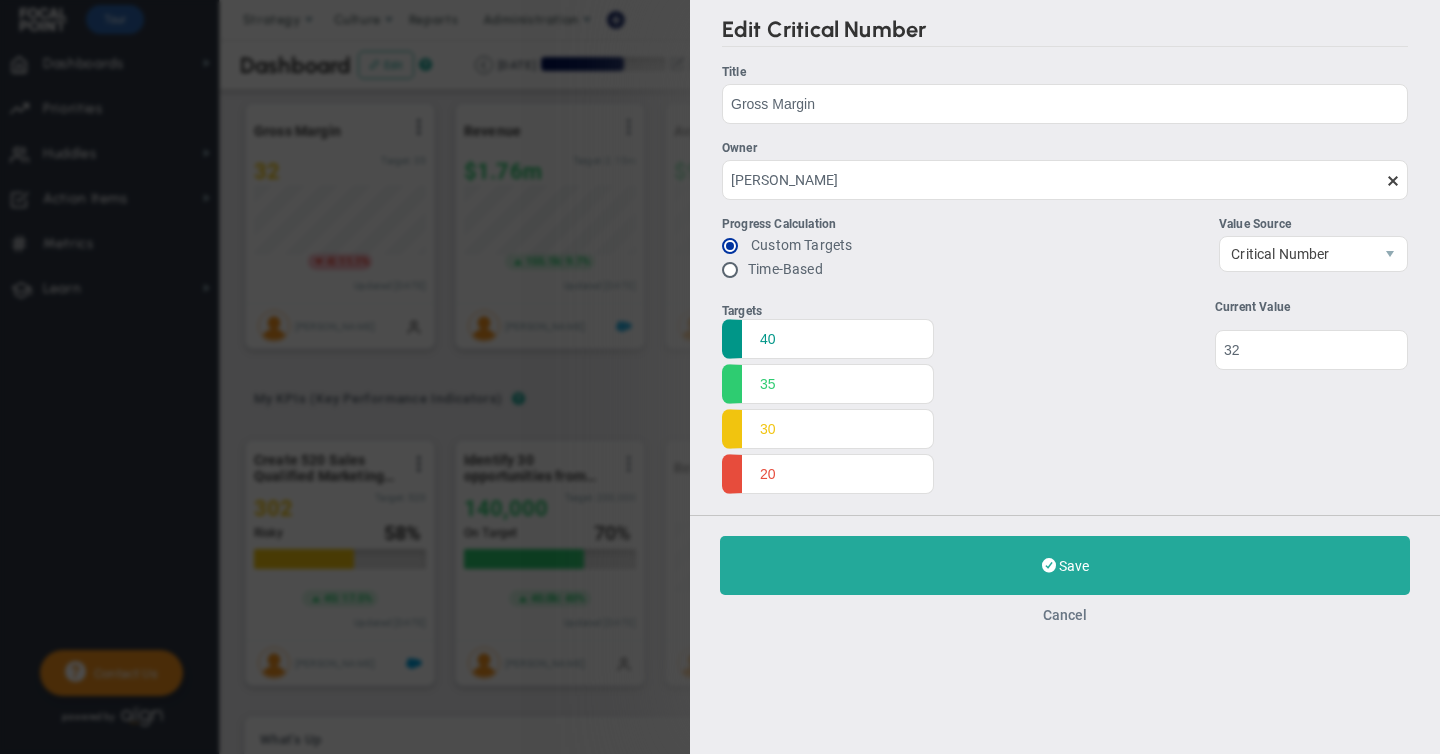 click on "Cancel" at bounding box center [1065, 615] 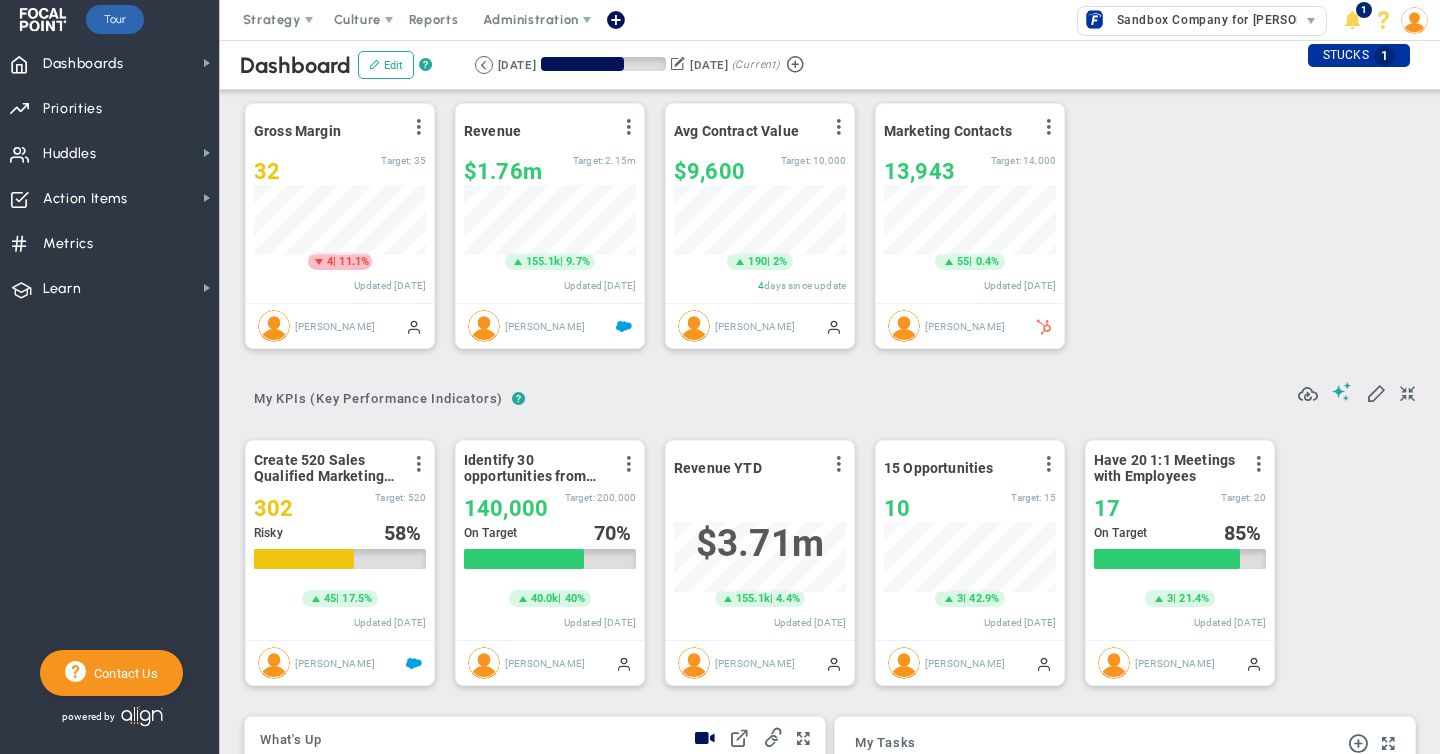 scroll, scrollTop: 44, scrollLeft: 0, axis: vertical 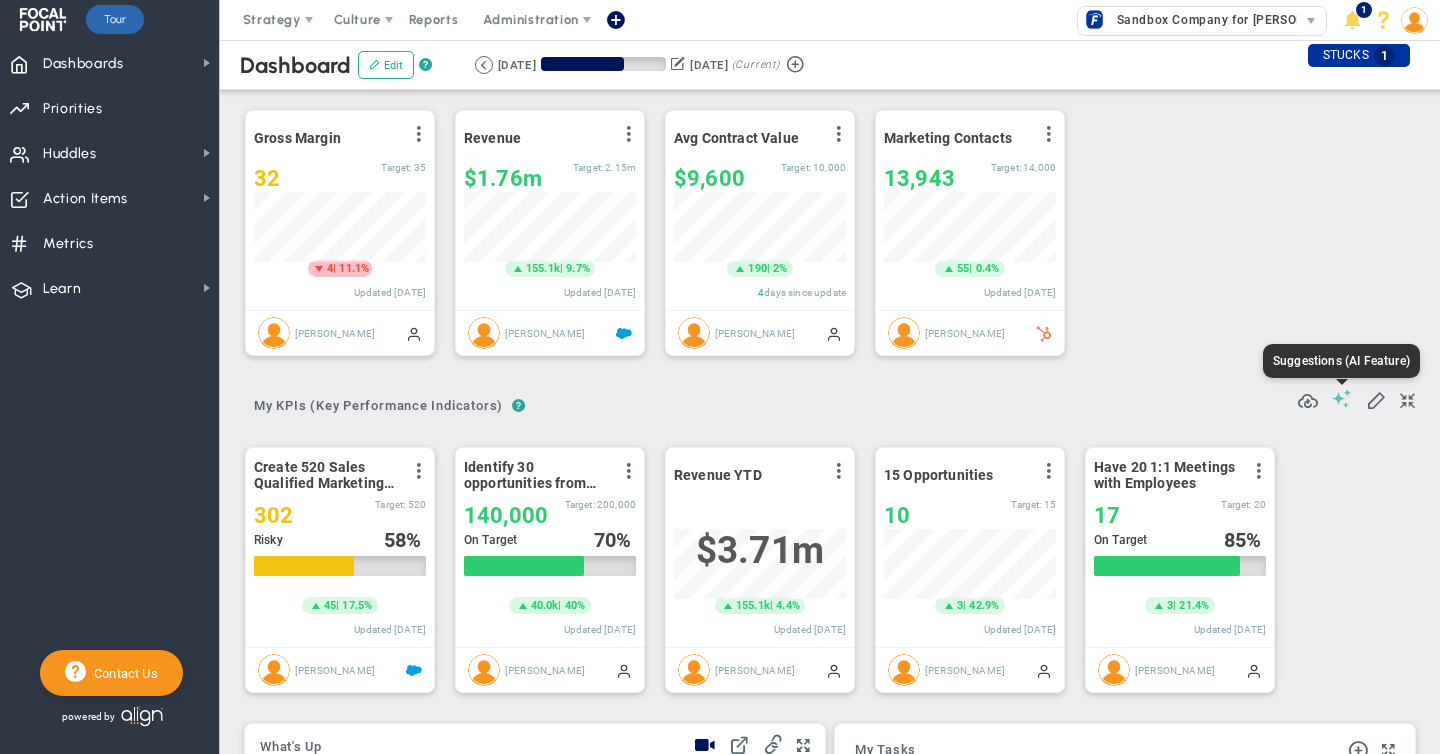 click at bounding box center (1342, 398) 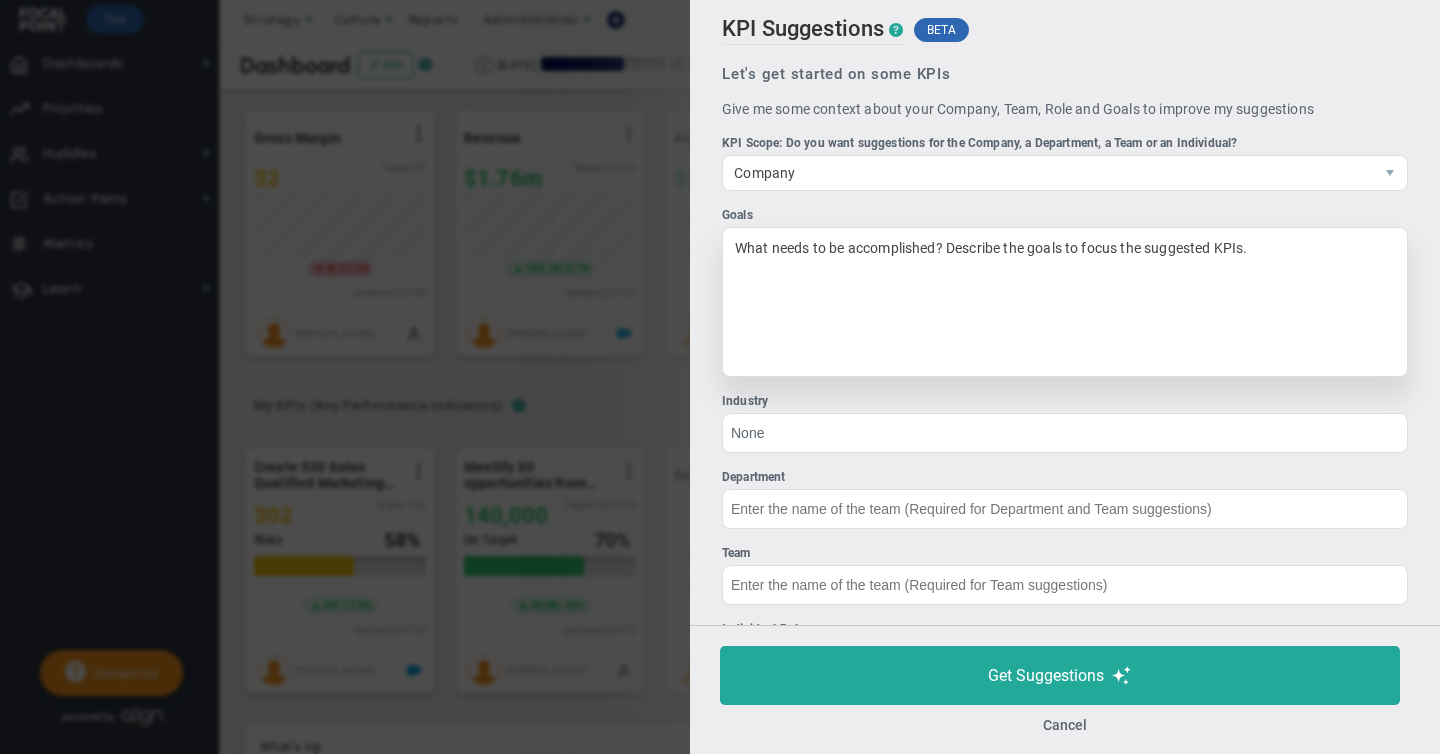 click on "What needs to be accomplished? Describe the goals to focus the suggested KPIs." at bounding box center [1065, 302] 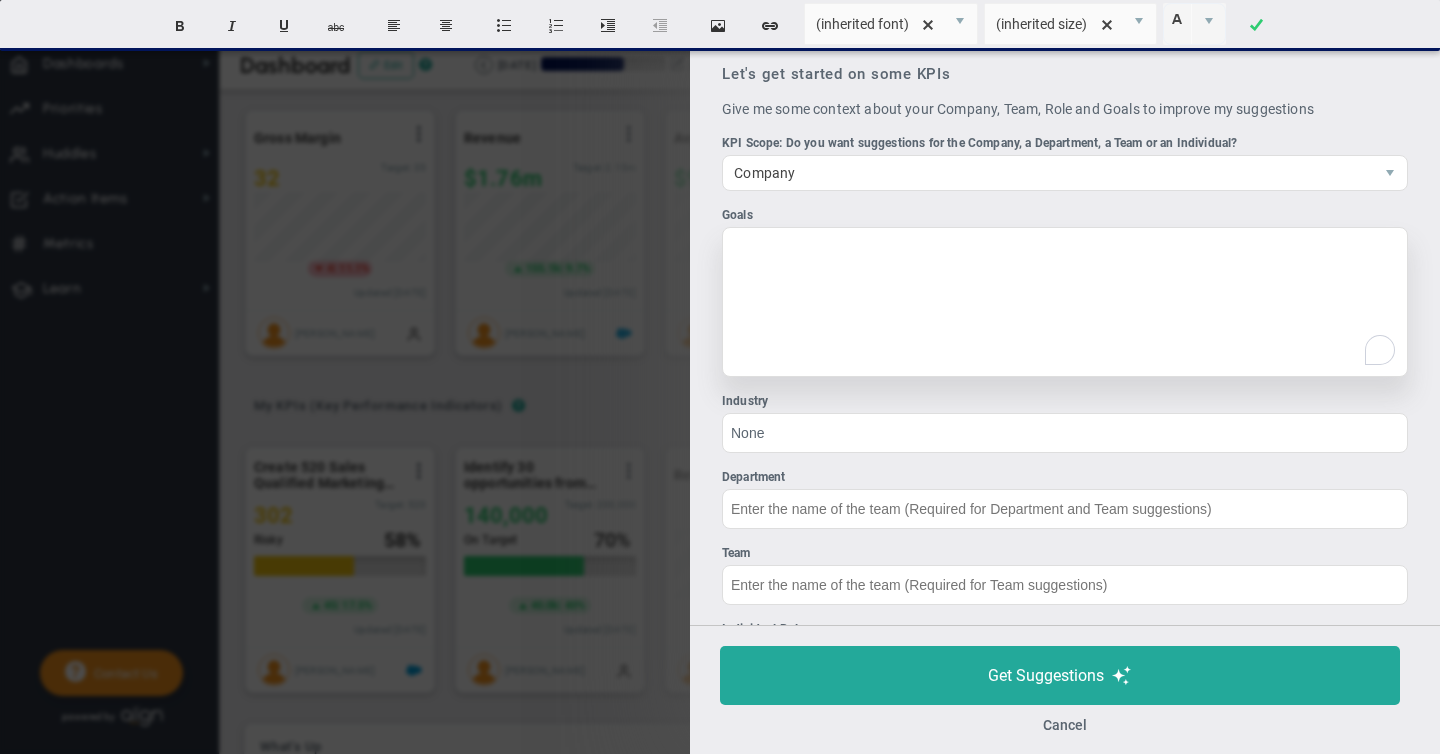 type 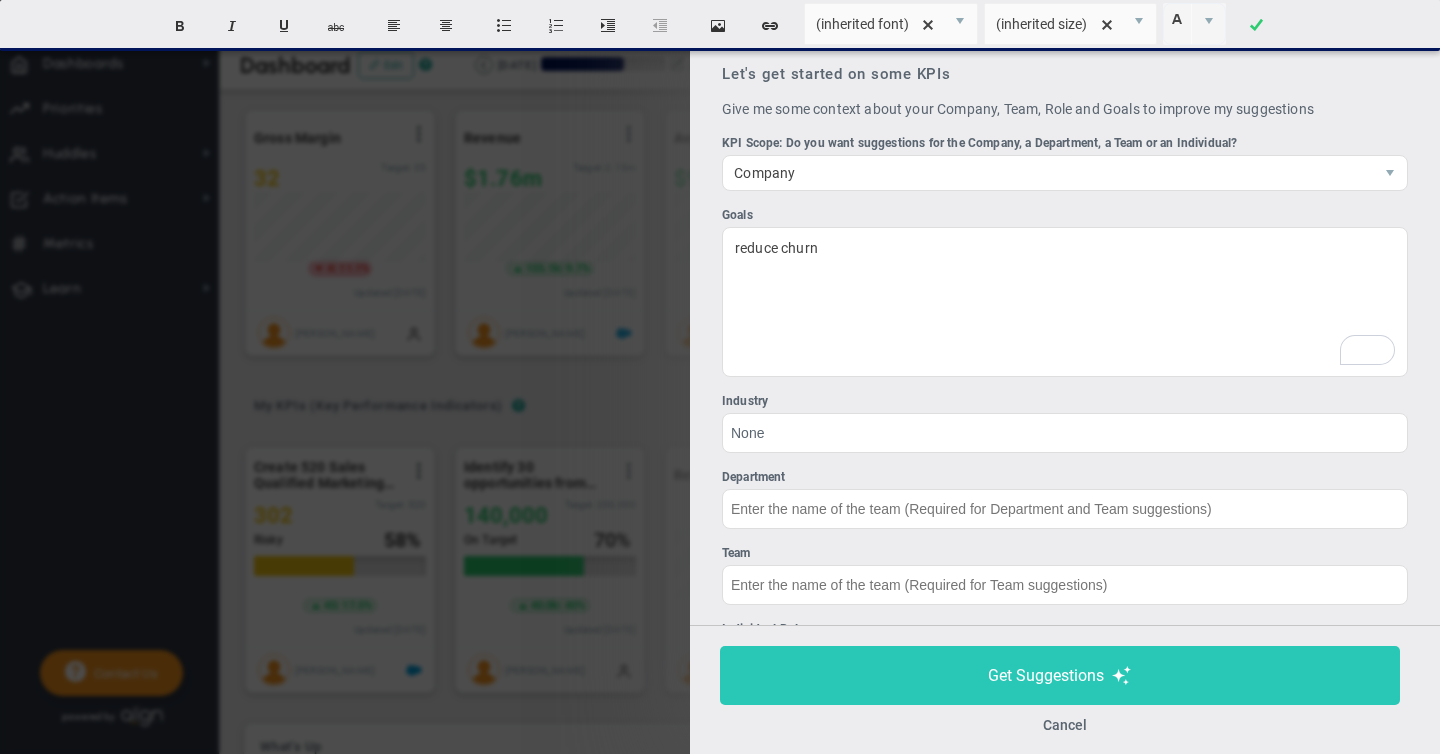 click on "Get Suggestions" at bounding box center (1046, 675) 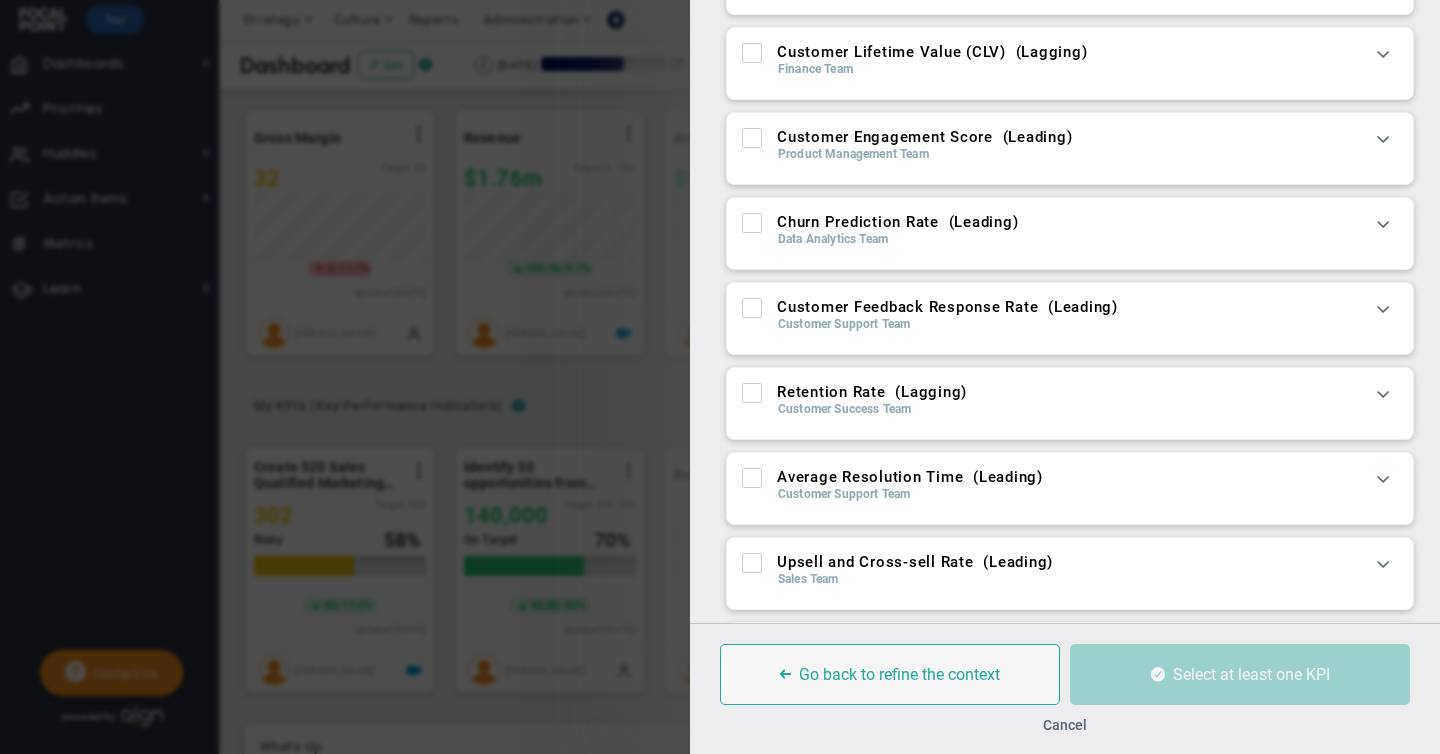 scroll, scrollTop: 226, scrollLeft: 0, axis: vertical 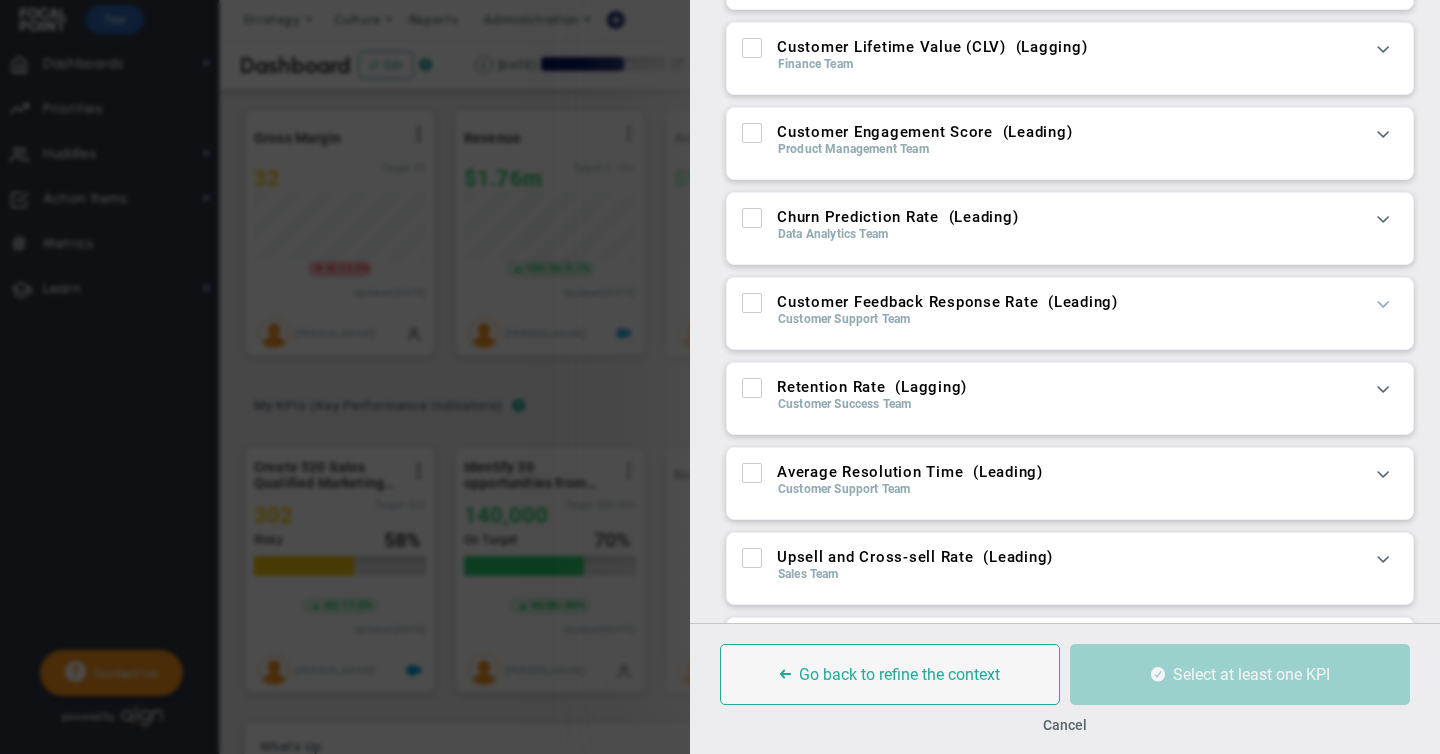 click at bounding box center (1383, 303) 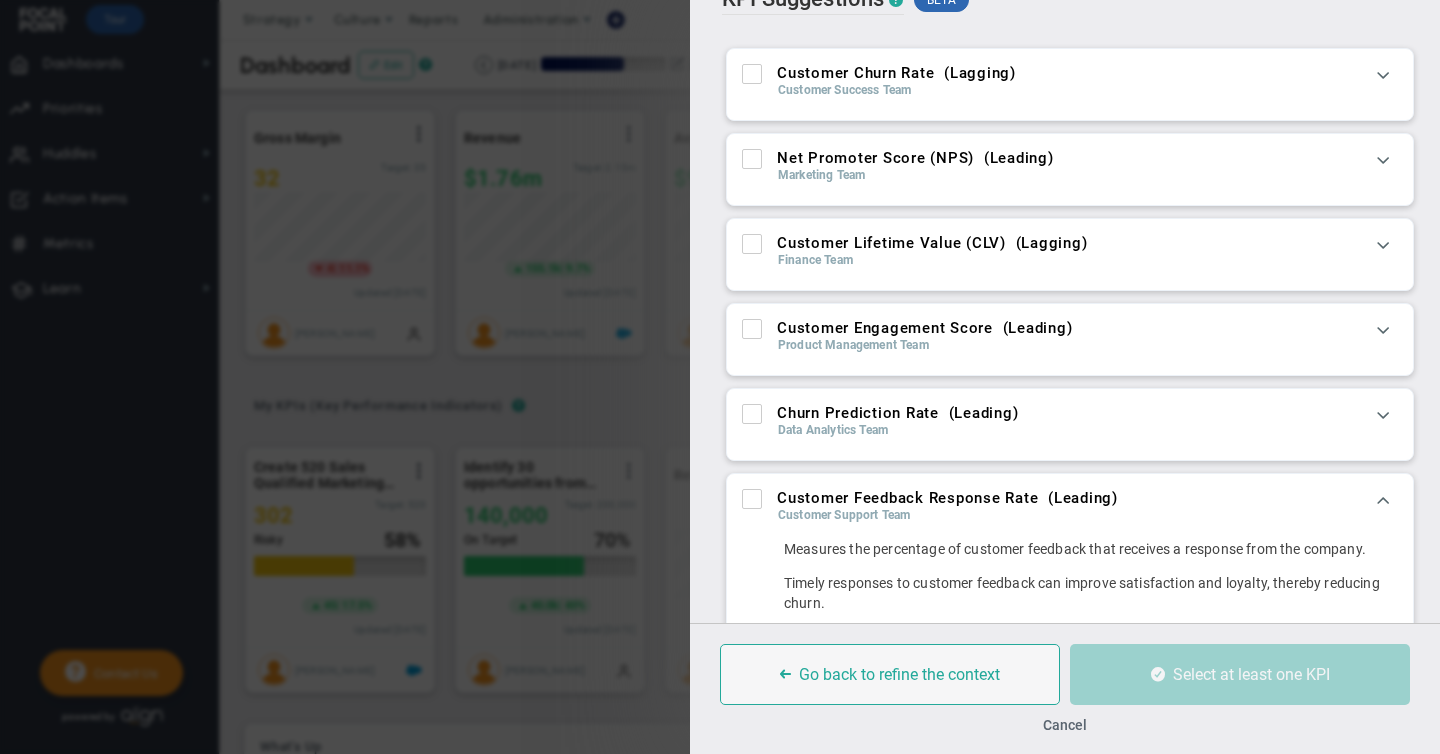 scroll, scrollTop: 0, scrollLeft: 0, axis: both 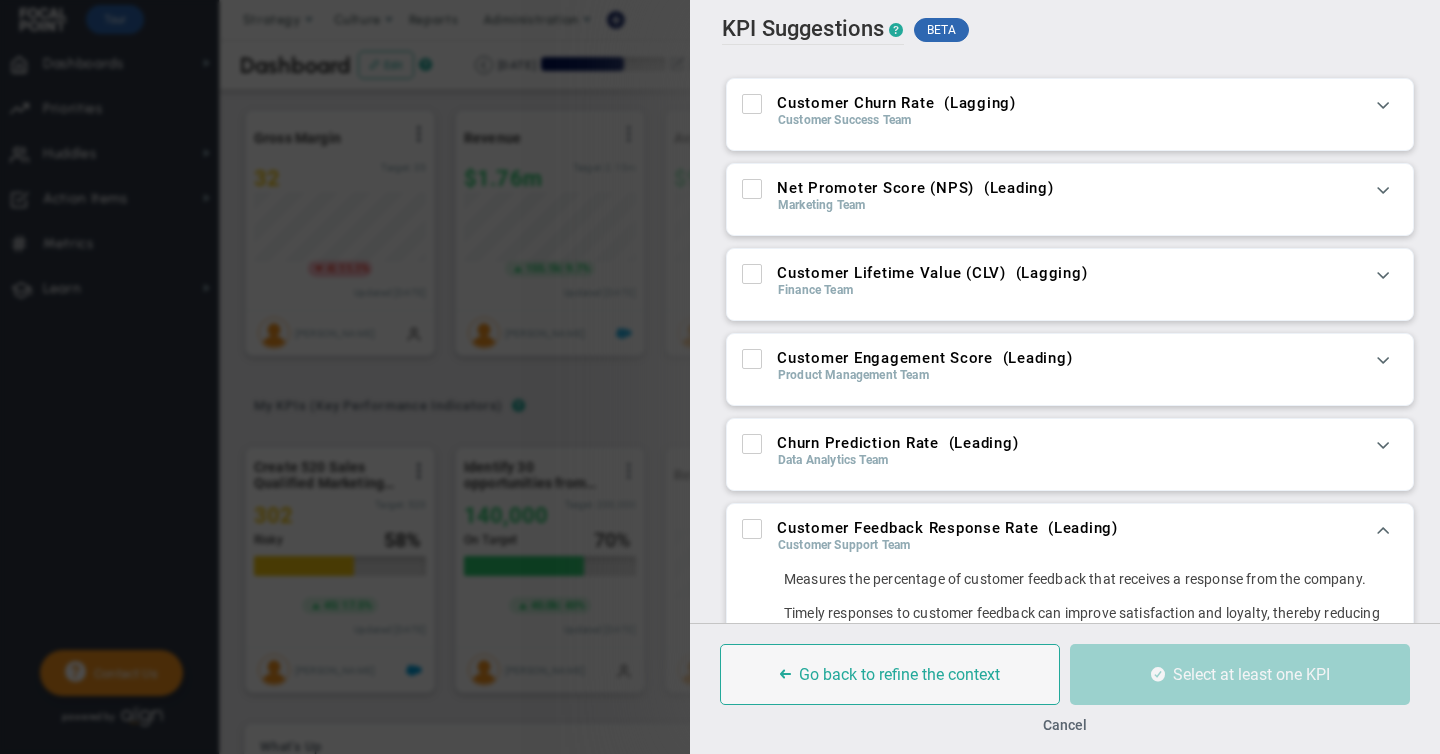 click on "Net Promoter Score (NPS)
( Leading )
Marketing Team
A metric that gauges customer loyalty by asking customers how likely they are to recommend the company to others. Higher scores indicate higher customer satisfaction.
NPS provides insights into customer satisfaction and loyalty, which can help in identifying areas for improvement to reduce churn.
Measurement:" at bounding box center [1070, 199] 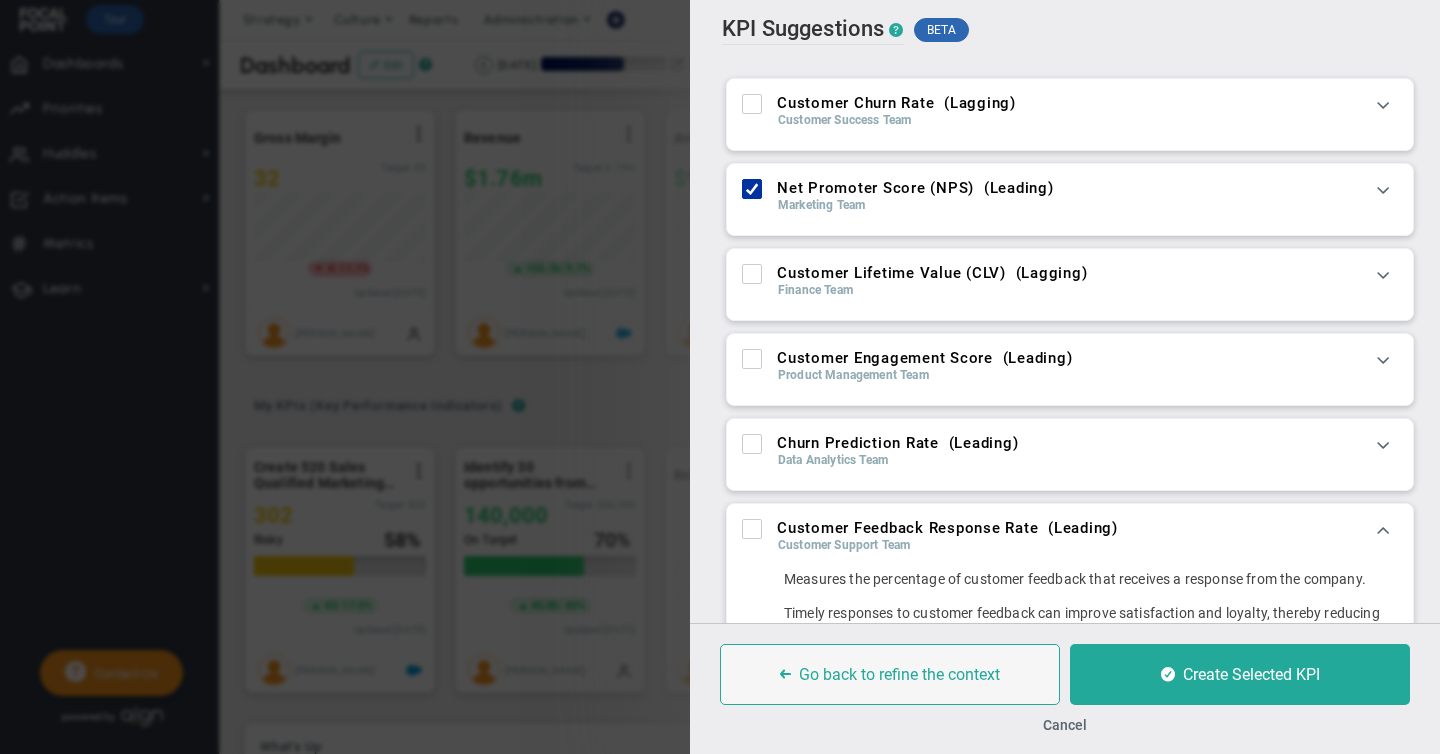 click on "Customer Engagement Score
( Leading )" at bounding box center (753, 363) 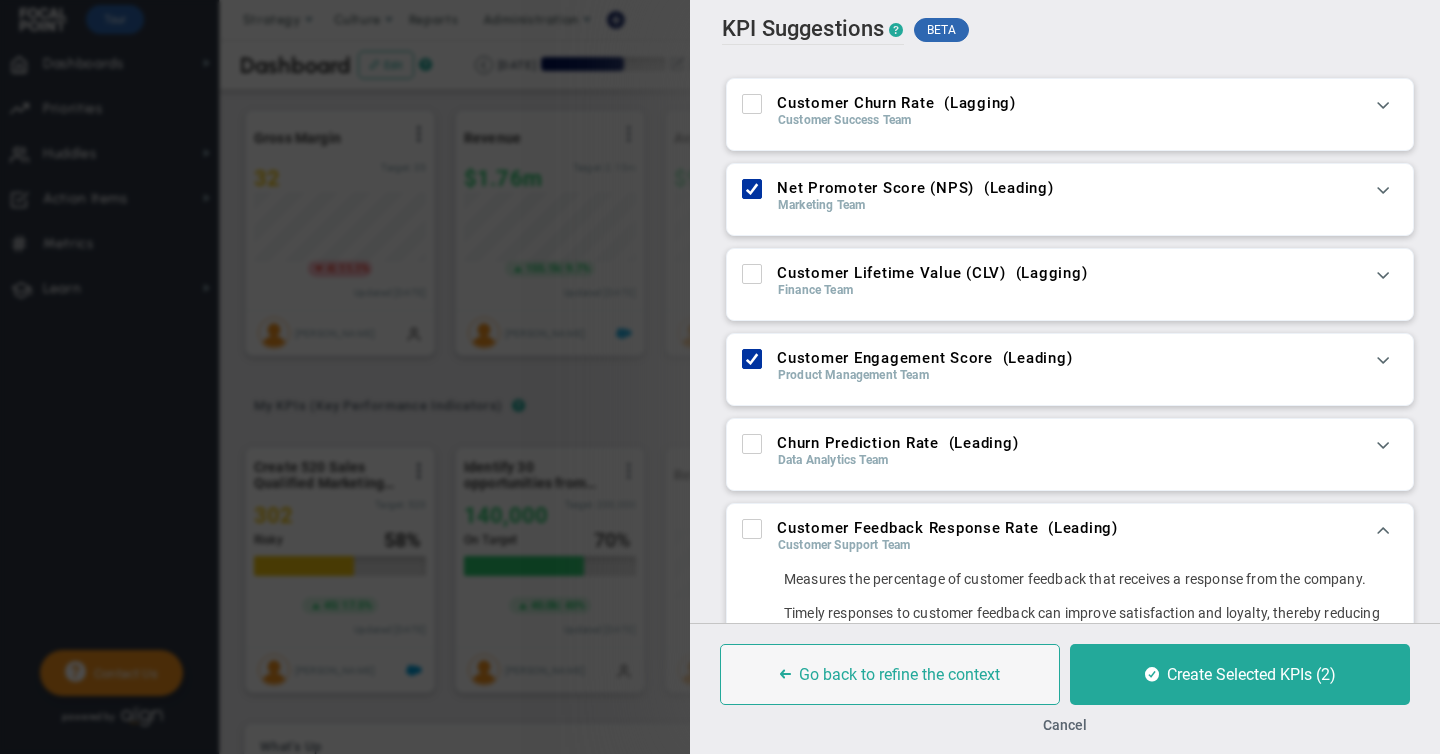 click on "Churn Prediction Rate
( Leading )" at bounding box center (753, 448) 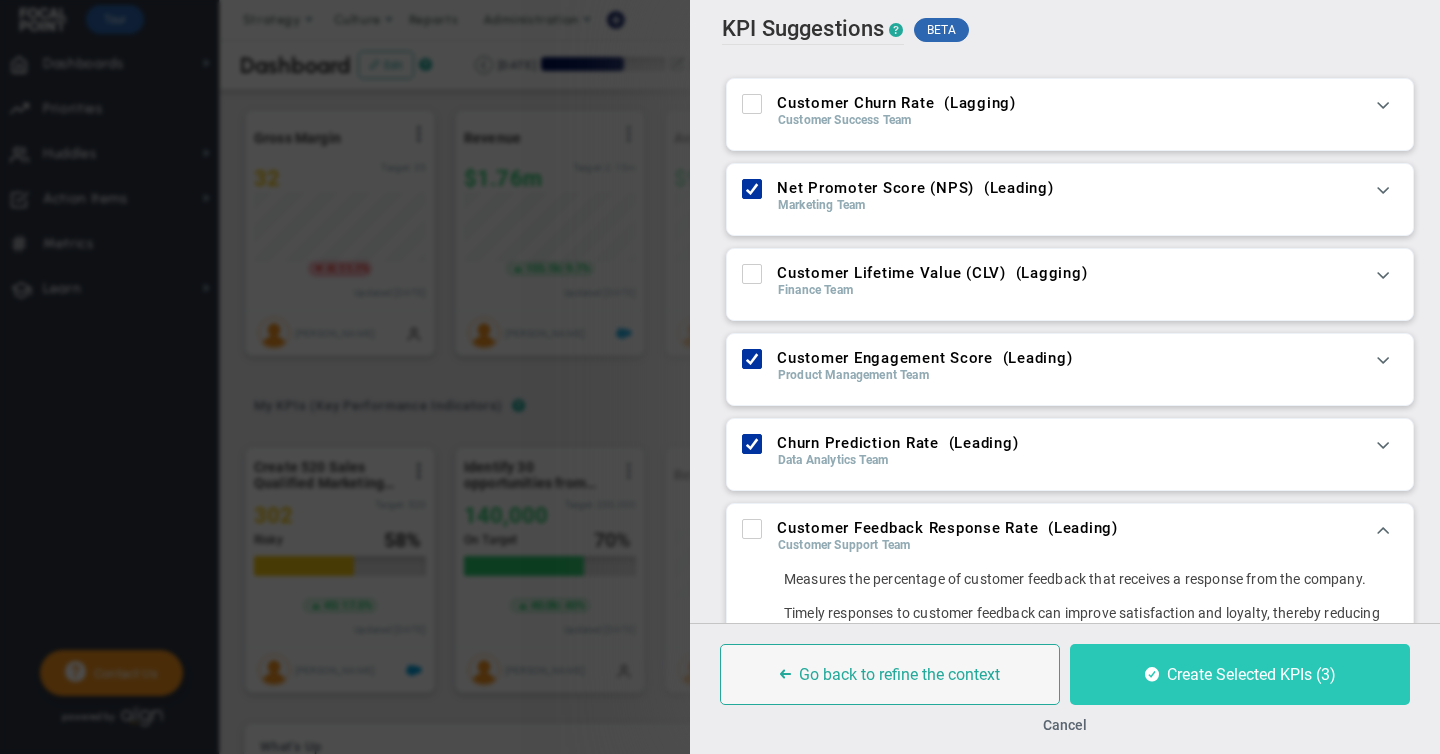 click on "Create Selected KPIs (3)" at bounding box center [1251, 674] 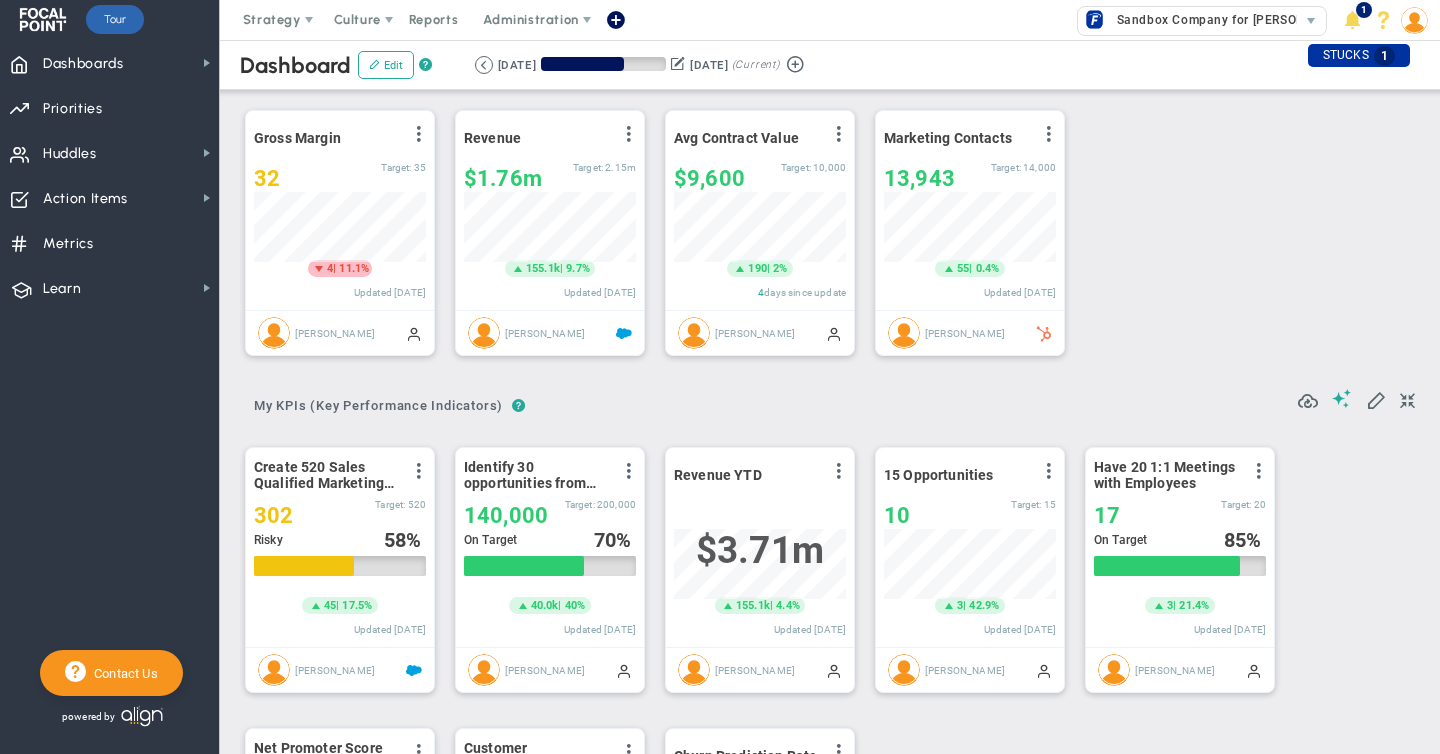 scroll, scrollTop: 999930, scrollLeft: 999828, axis: both 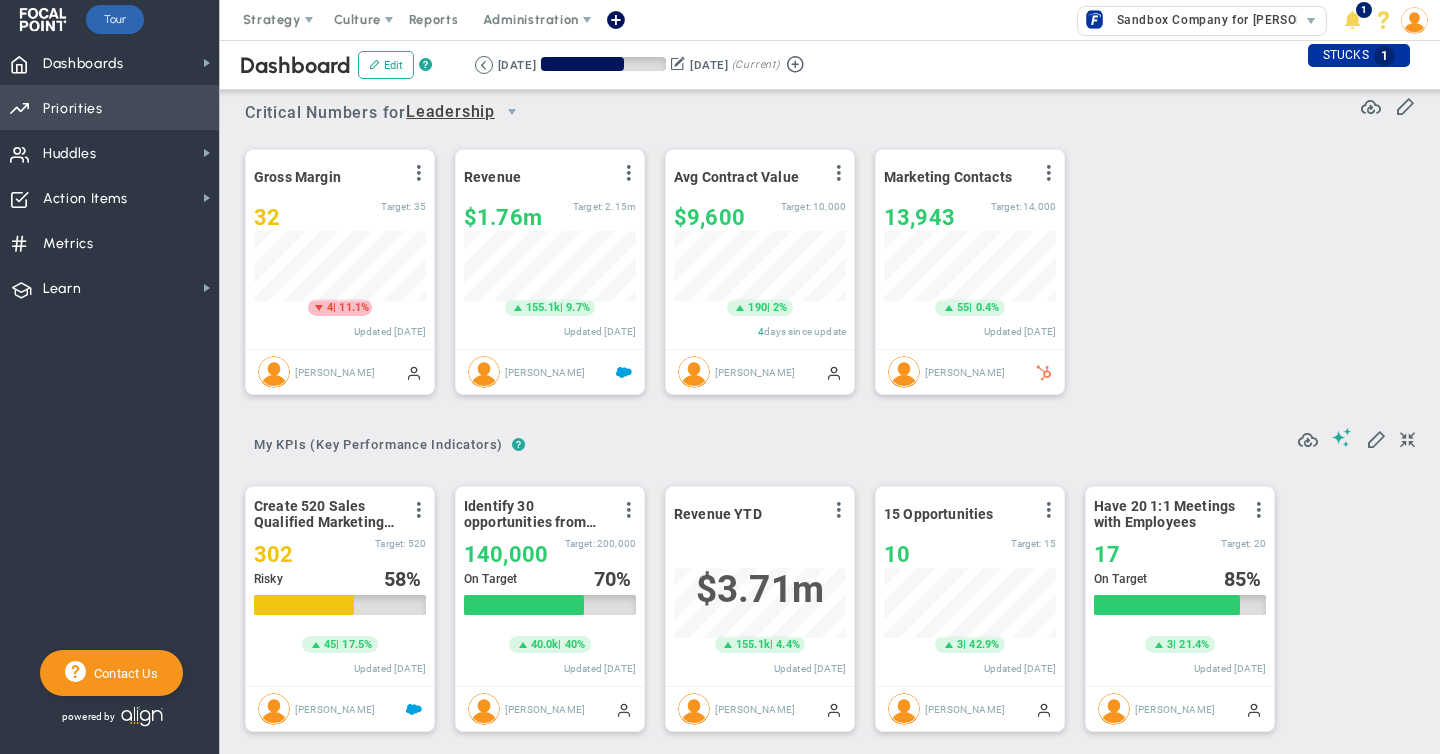 click on "Priorities" at bounding box center [73, 109] 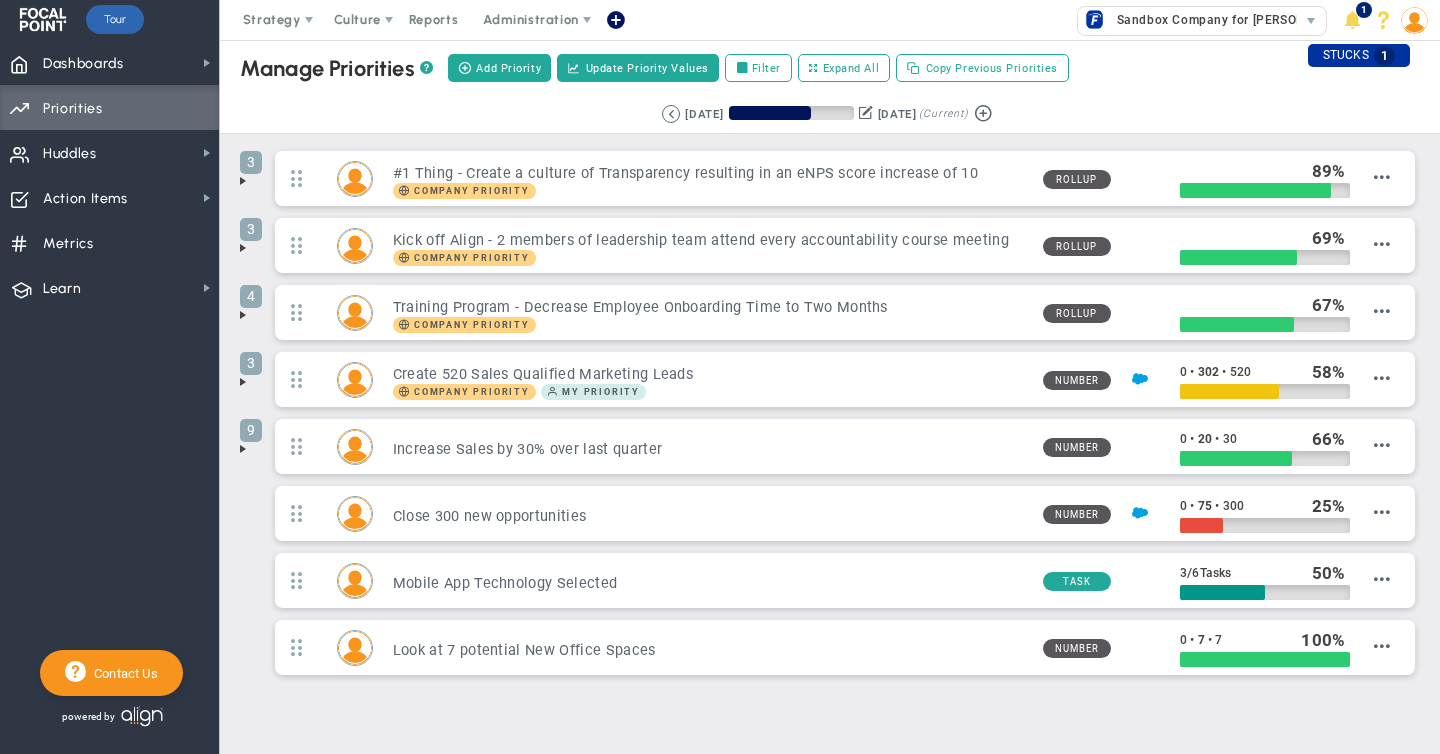 click at bounding box center [243, 382] 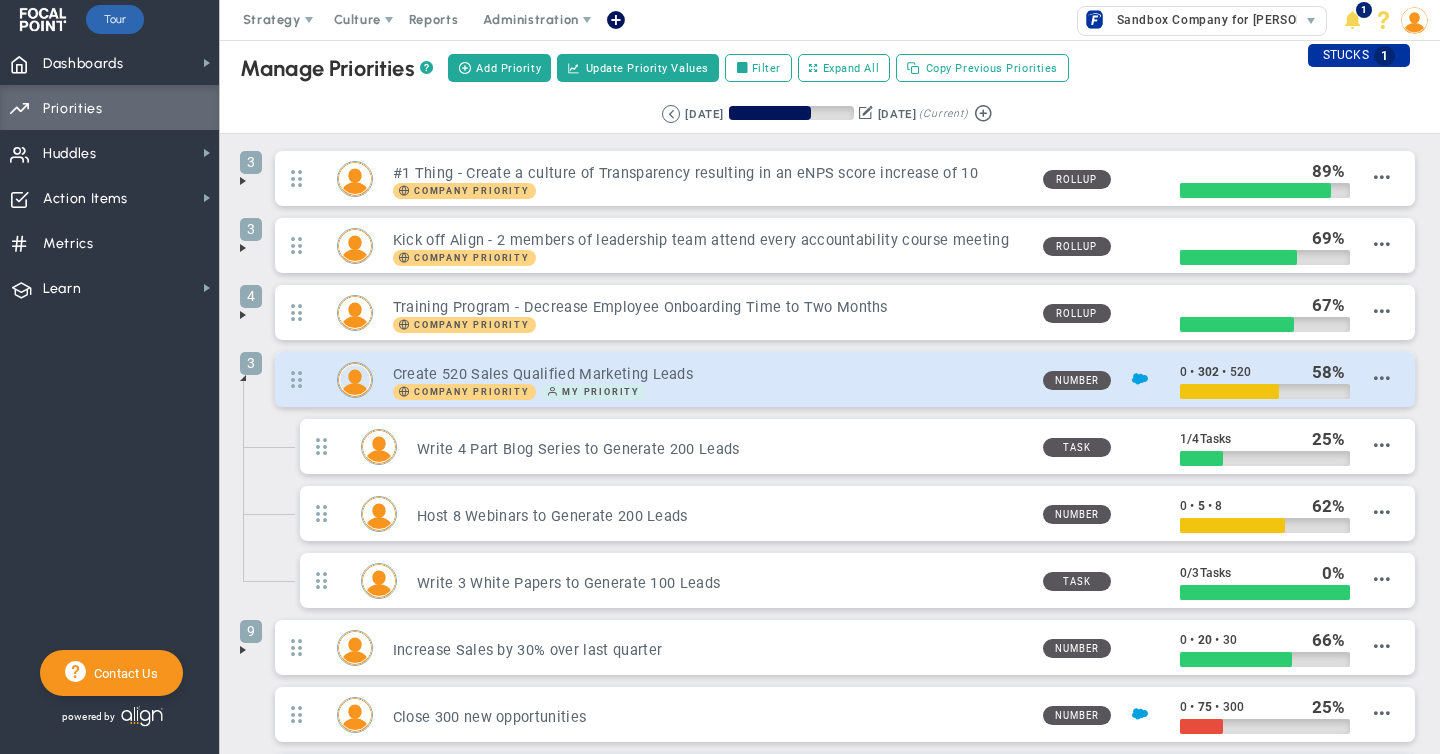 click on "Company Priority
My Priority" at bounding box center [710, 392] 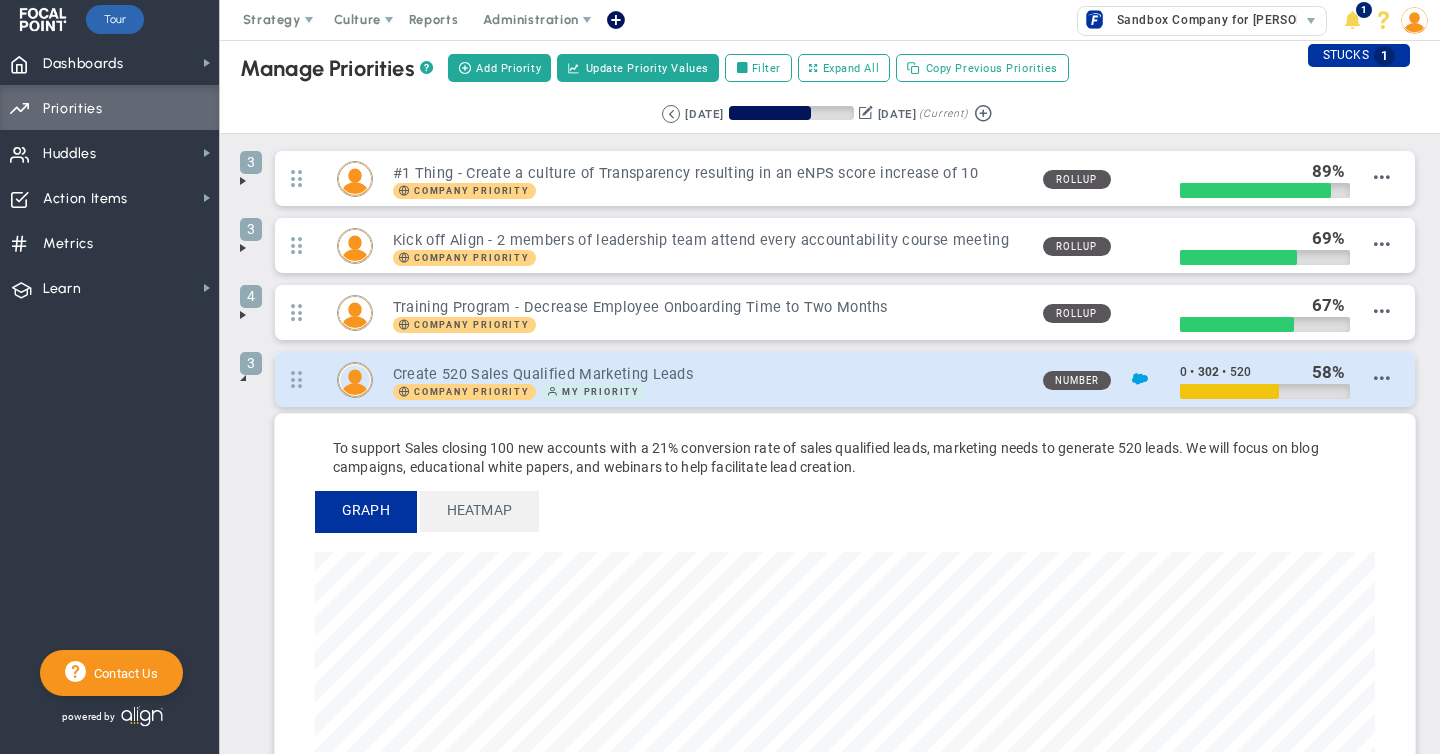 scroll, scrollTop: 999770, scrollLeft: 998940, axis: both 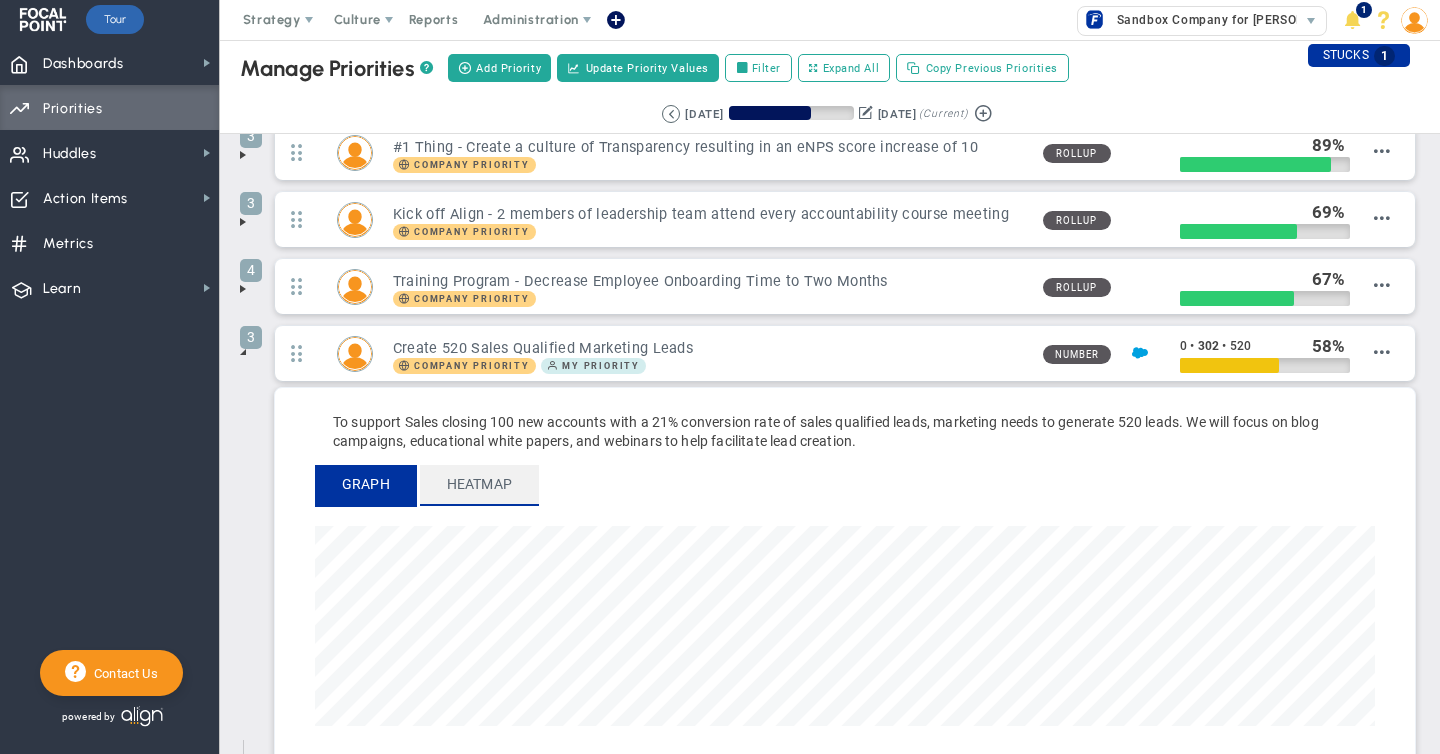 click on "Heatmap" at bounding box center [479, 484] 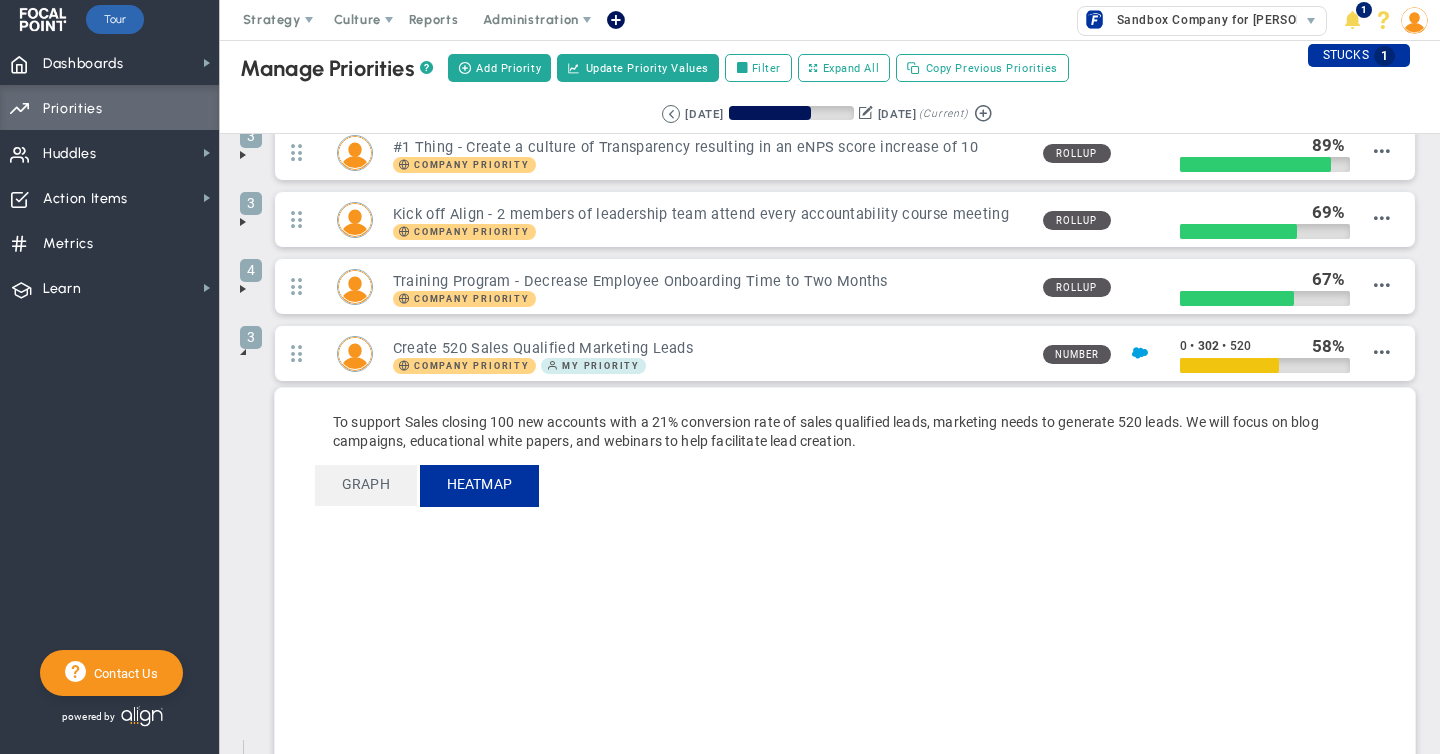 scroll, scrollTop: 0, scrollLeft: 0, axis: both 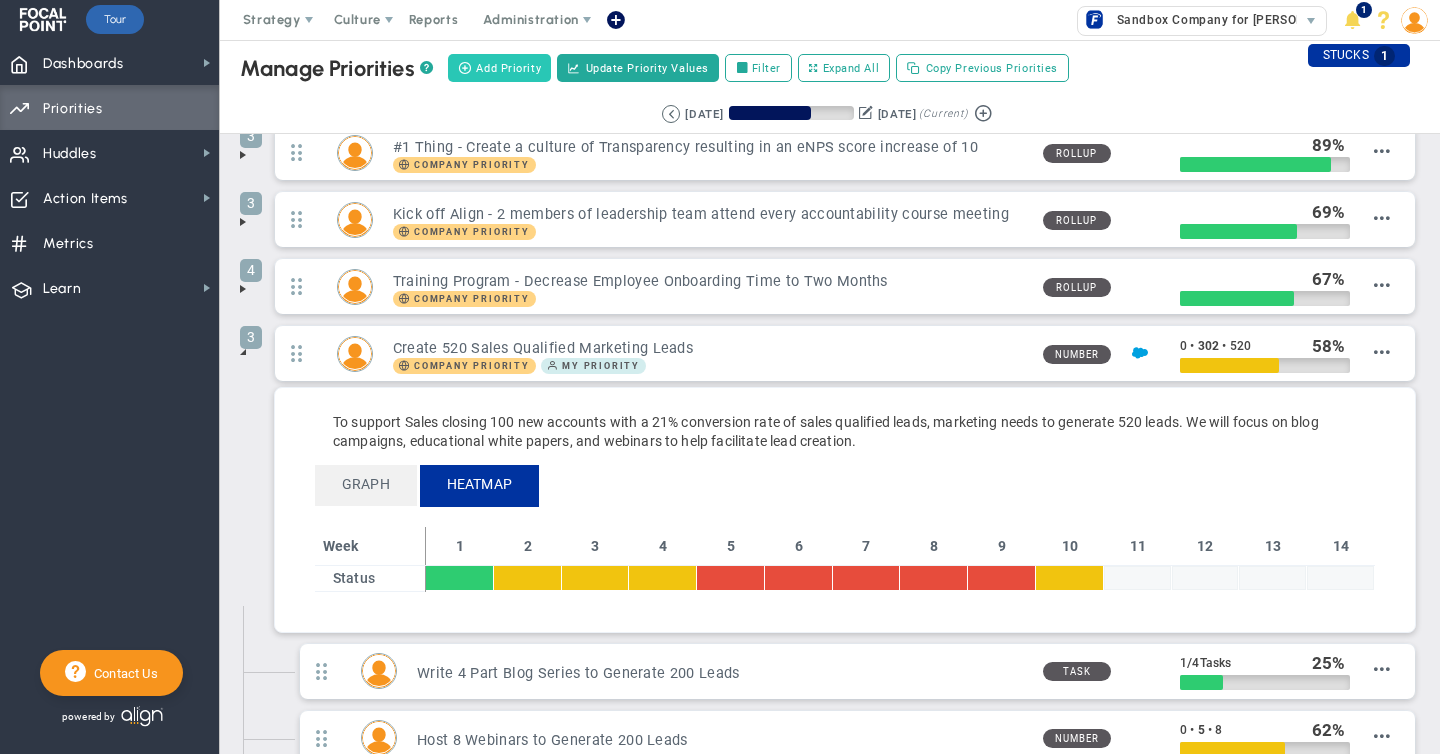 click on "Add Priority" at bounding box center [508, 68] 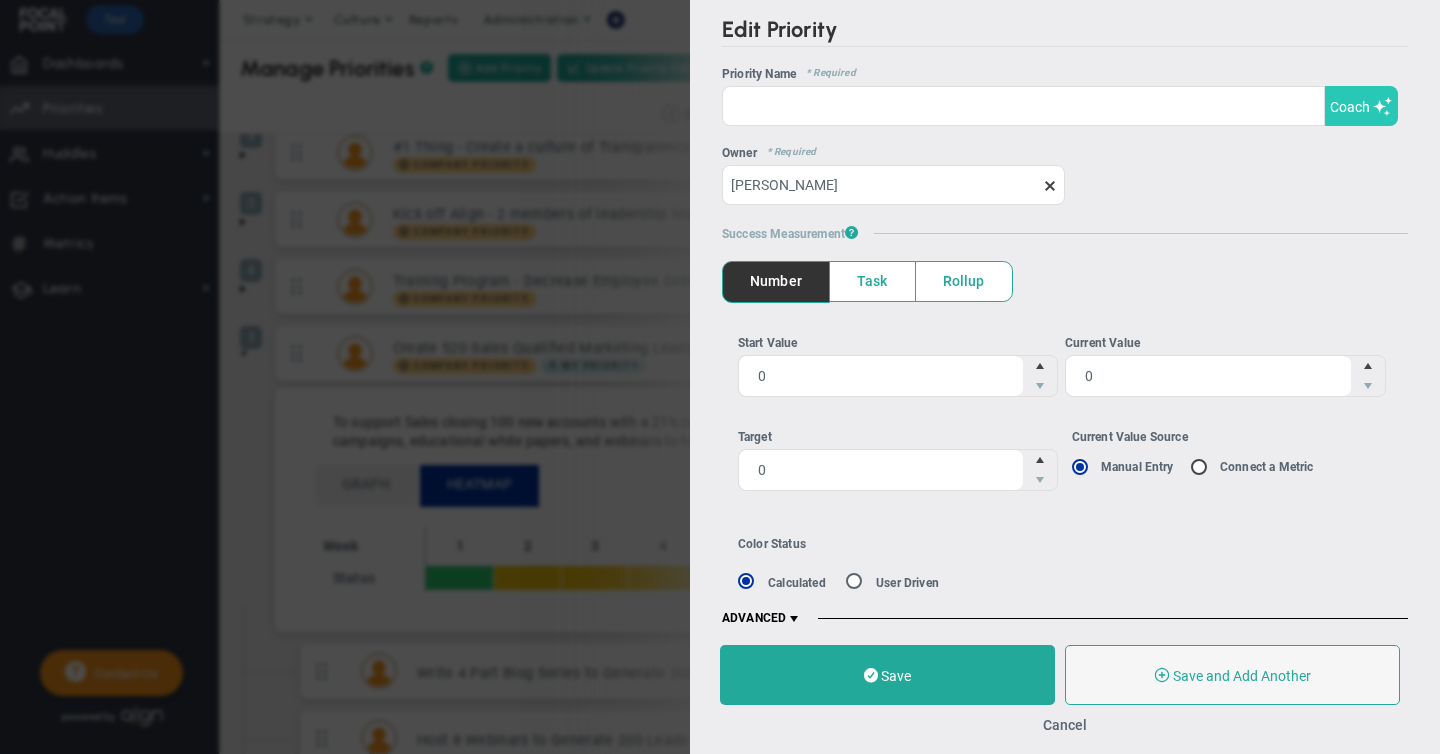 click on "Coach" at bounding box center (1350, 107) 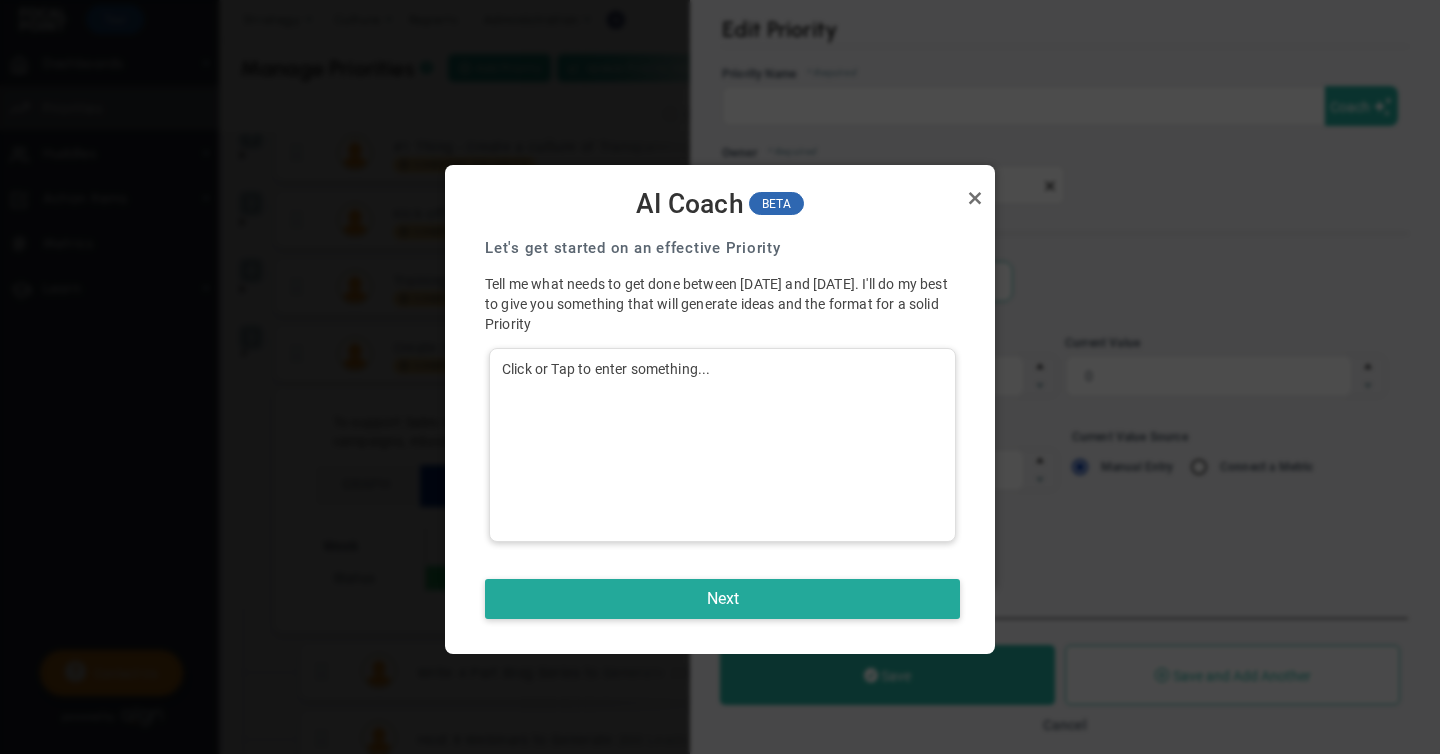 click on "Click or Tap to enter something..." at bounding box center (722, 445) 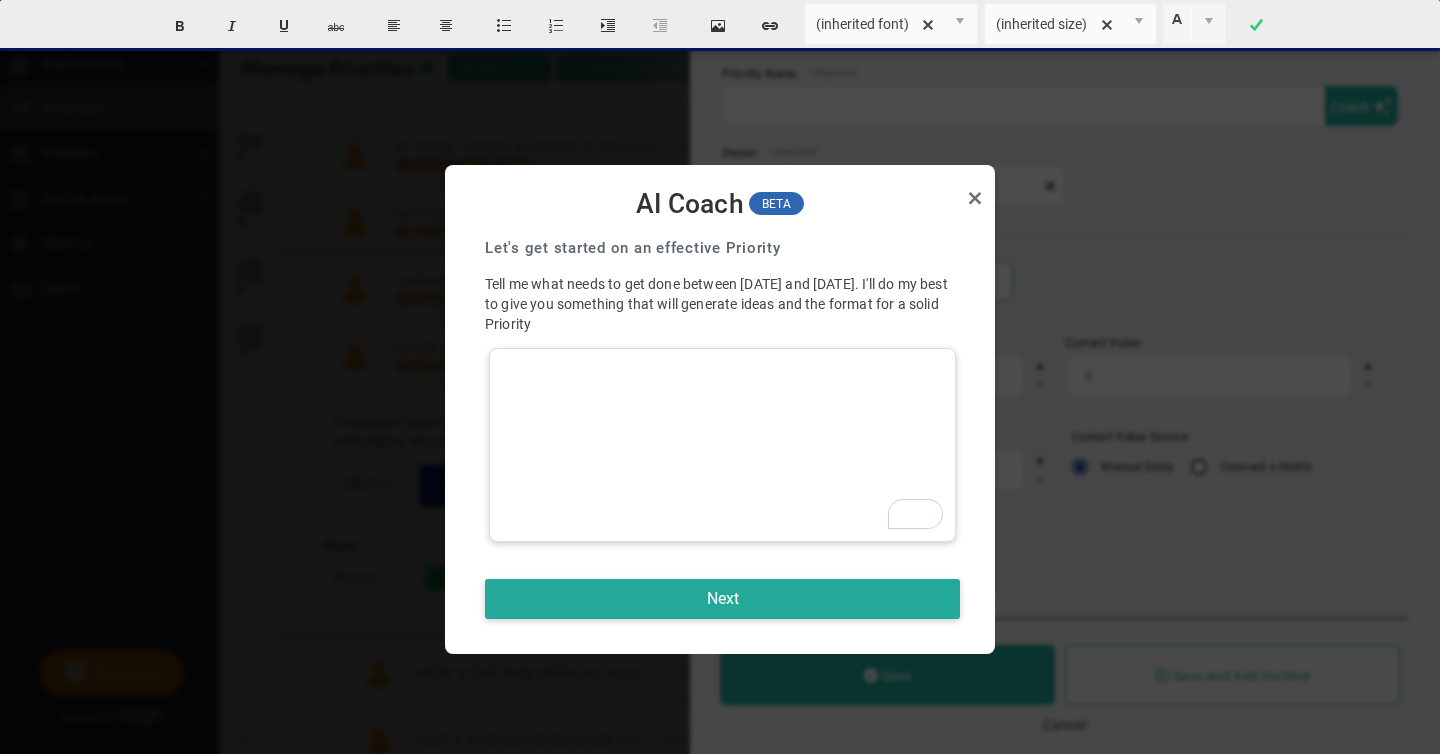 type 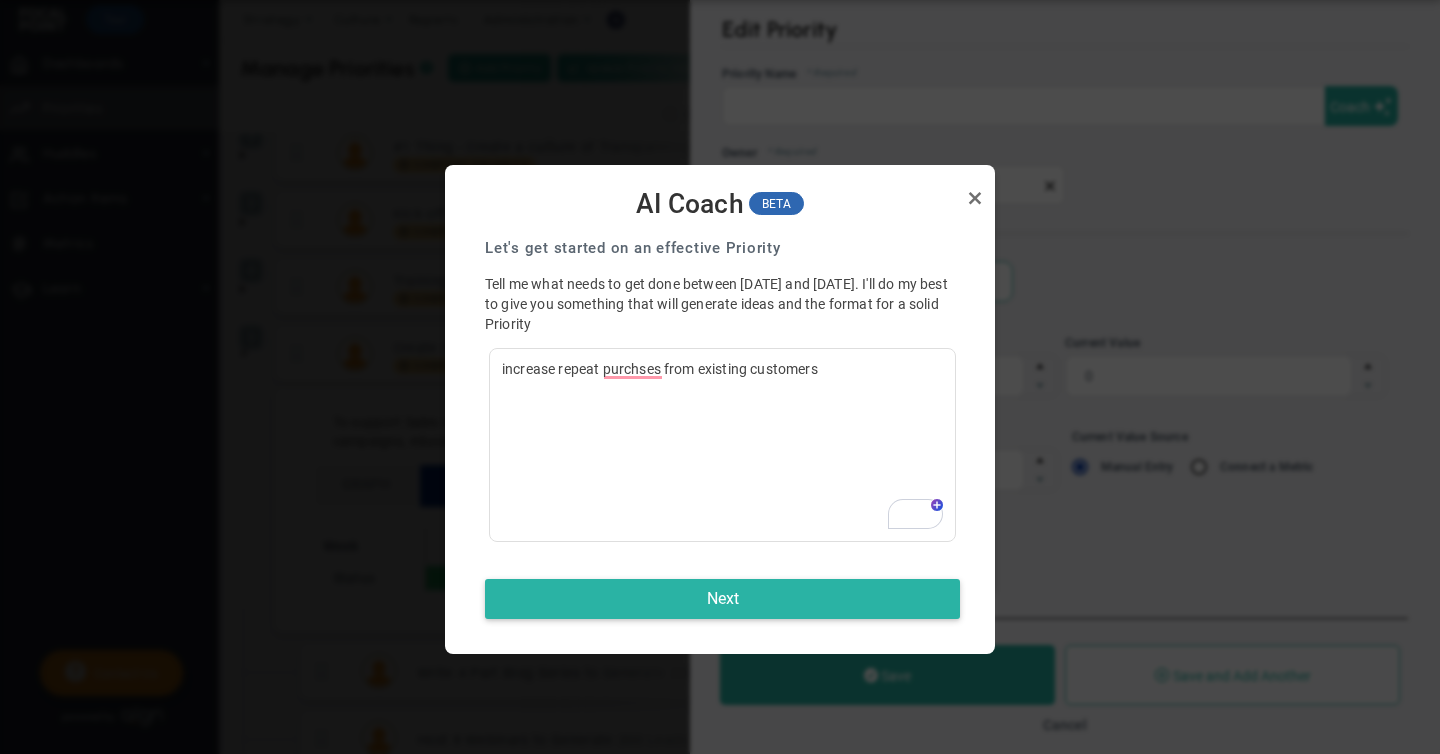 click on "Next" at bounding box center [722, 599] 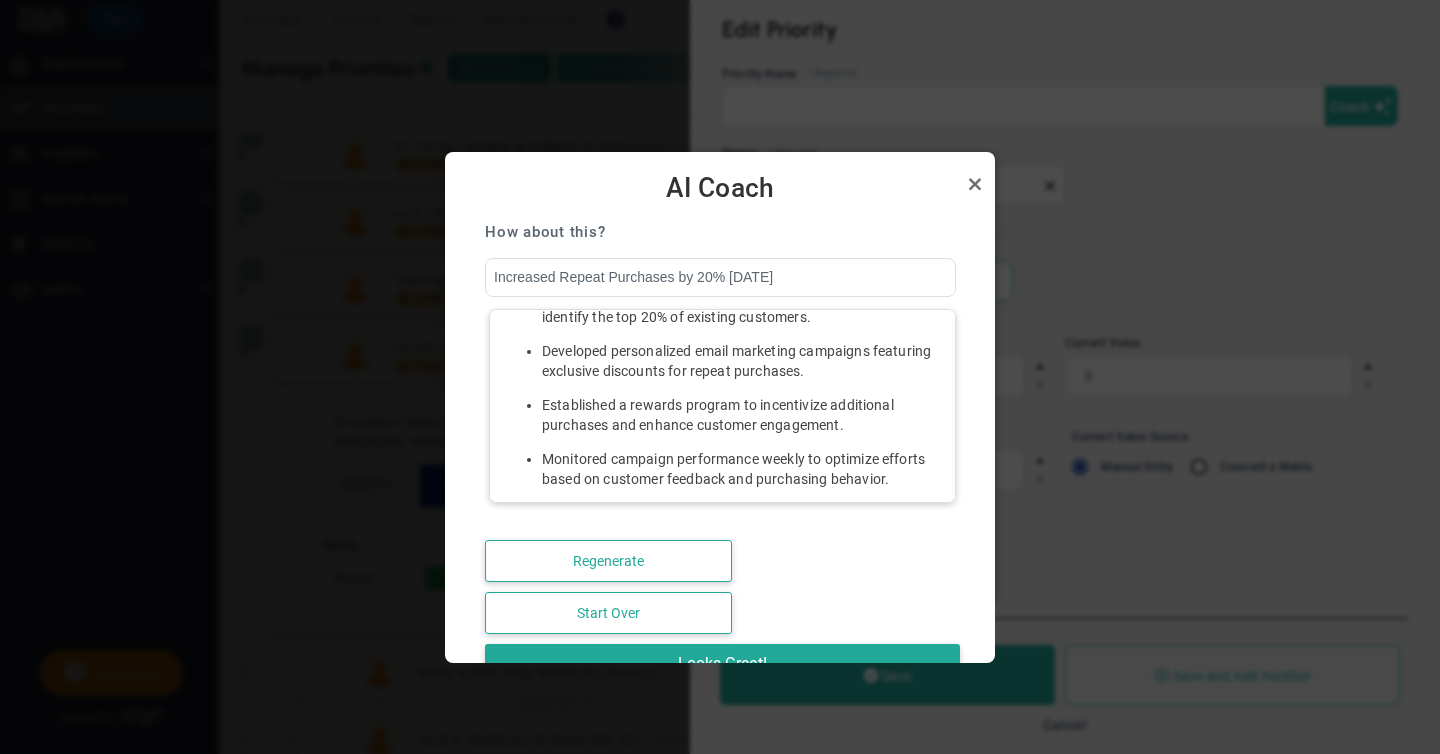 scroll, scrollTop: 201, scrollLeft: 0, axis: vertical 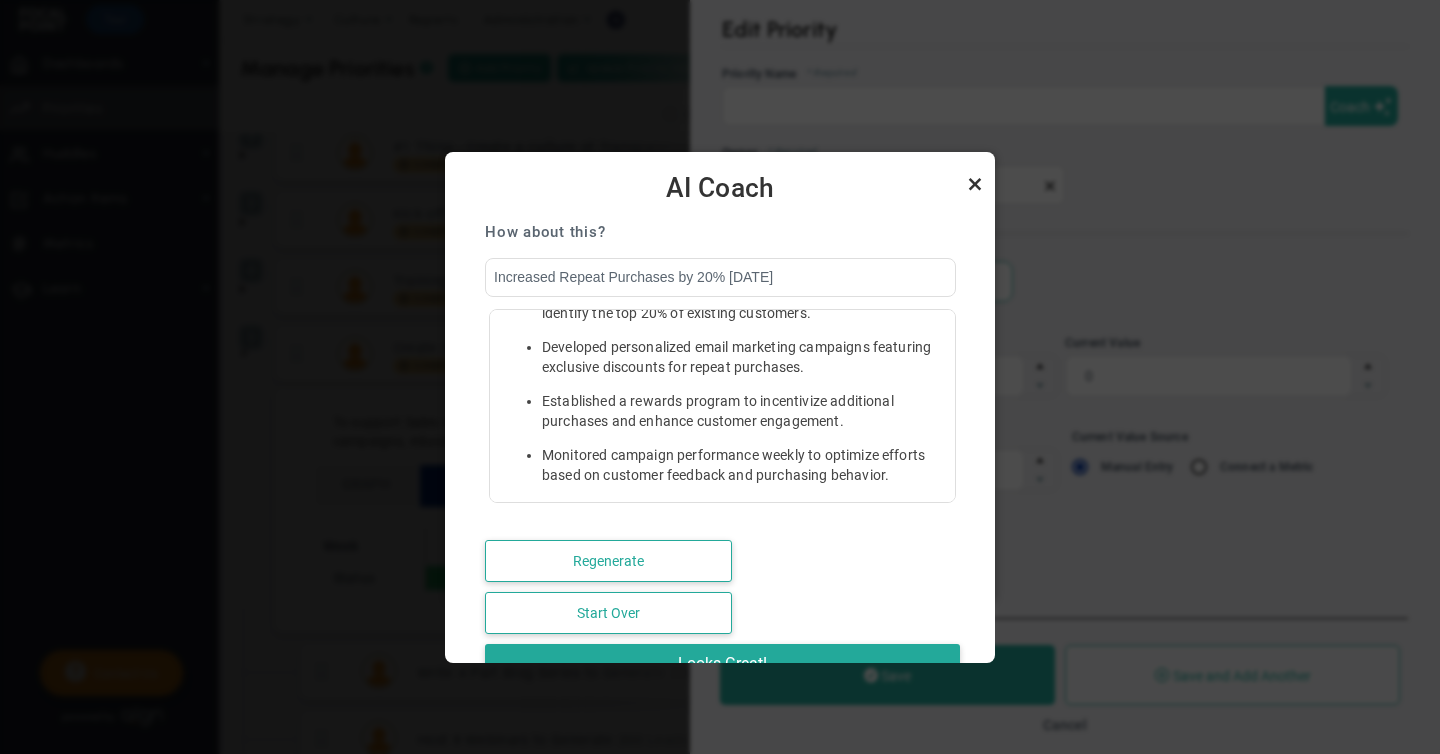 click at bounding box center (975, 184) 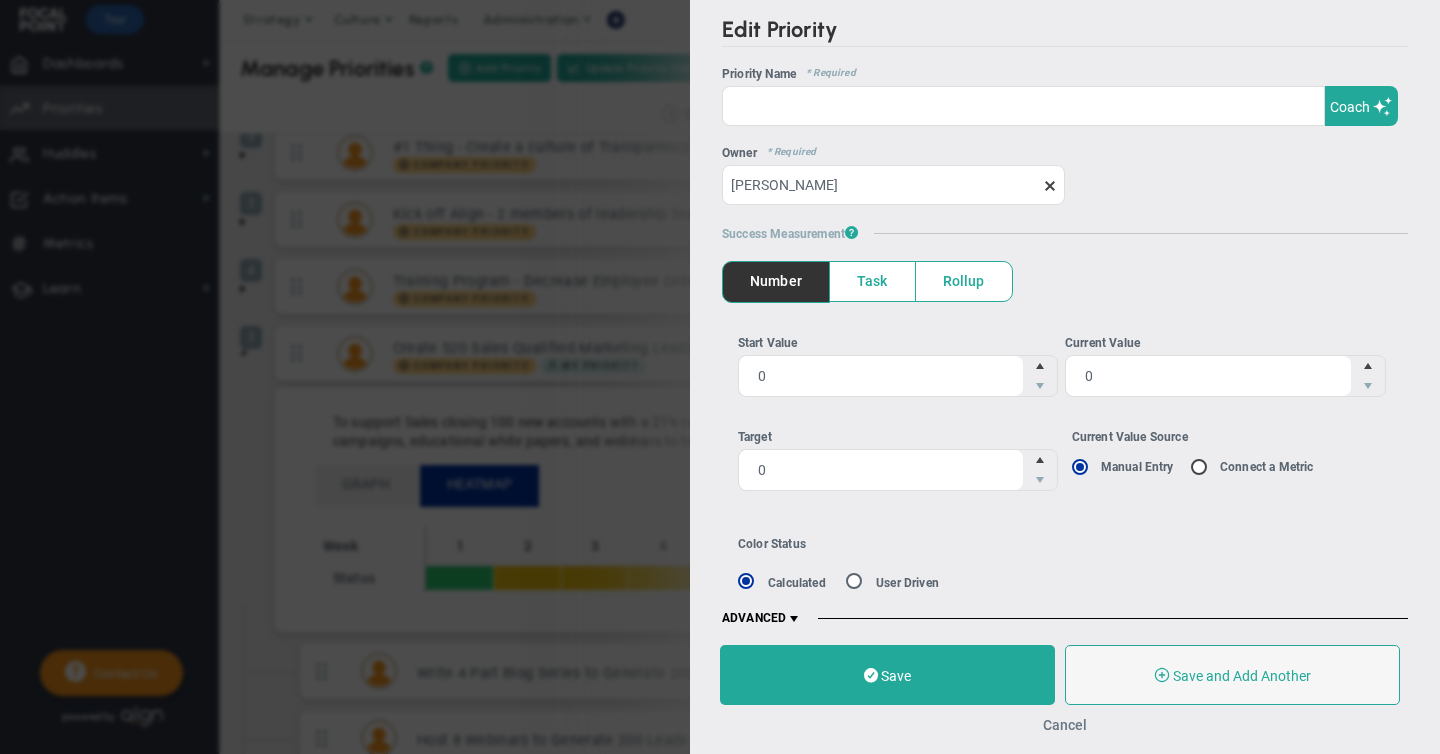 click on "Cancel" at bounding box center [1065, 725] 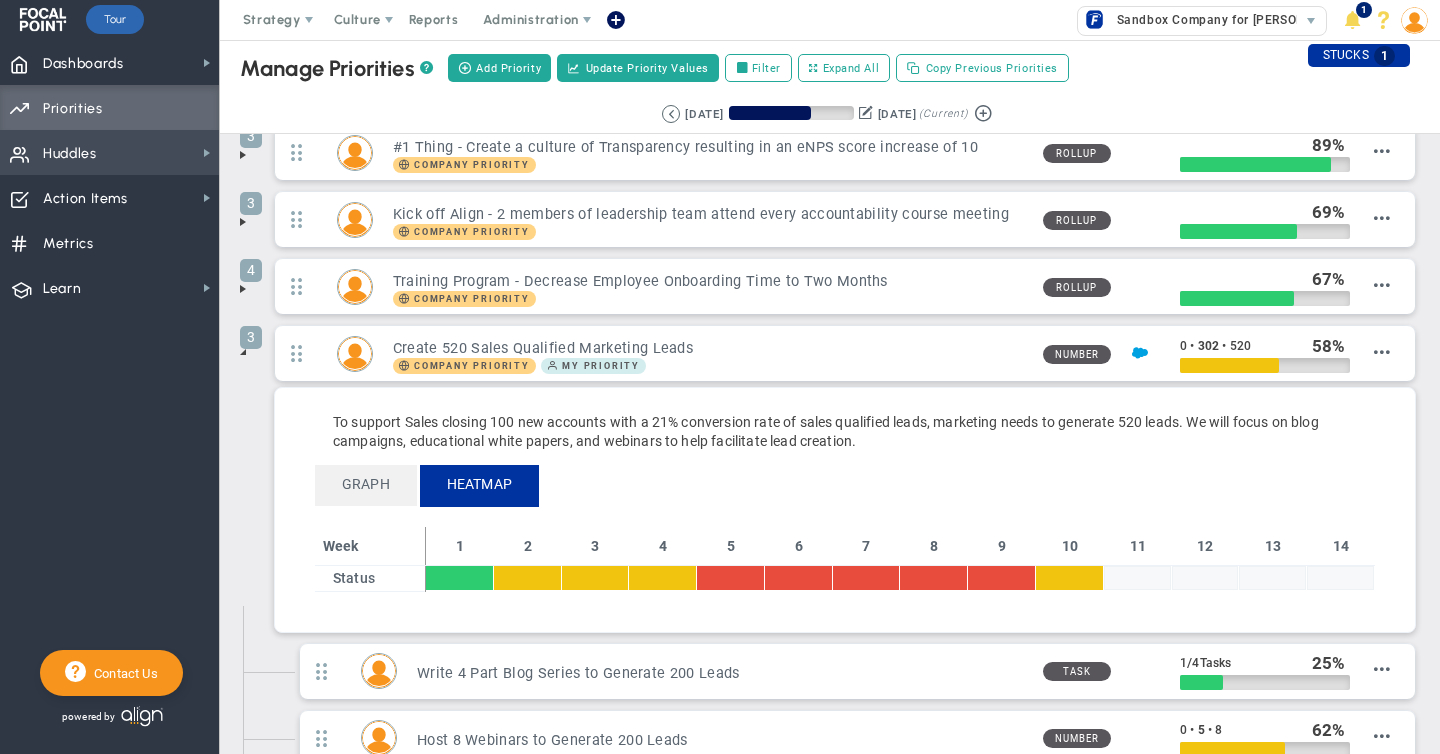 click on "Huddles" at bounding box center [70, 154] 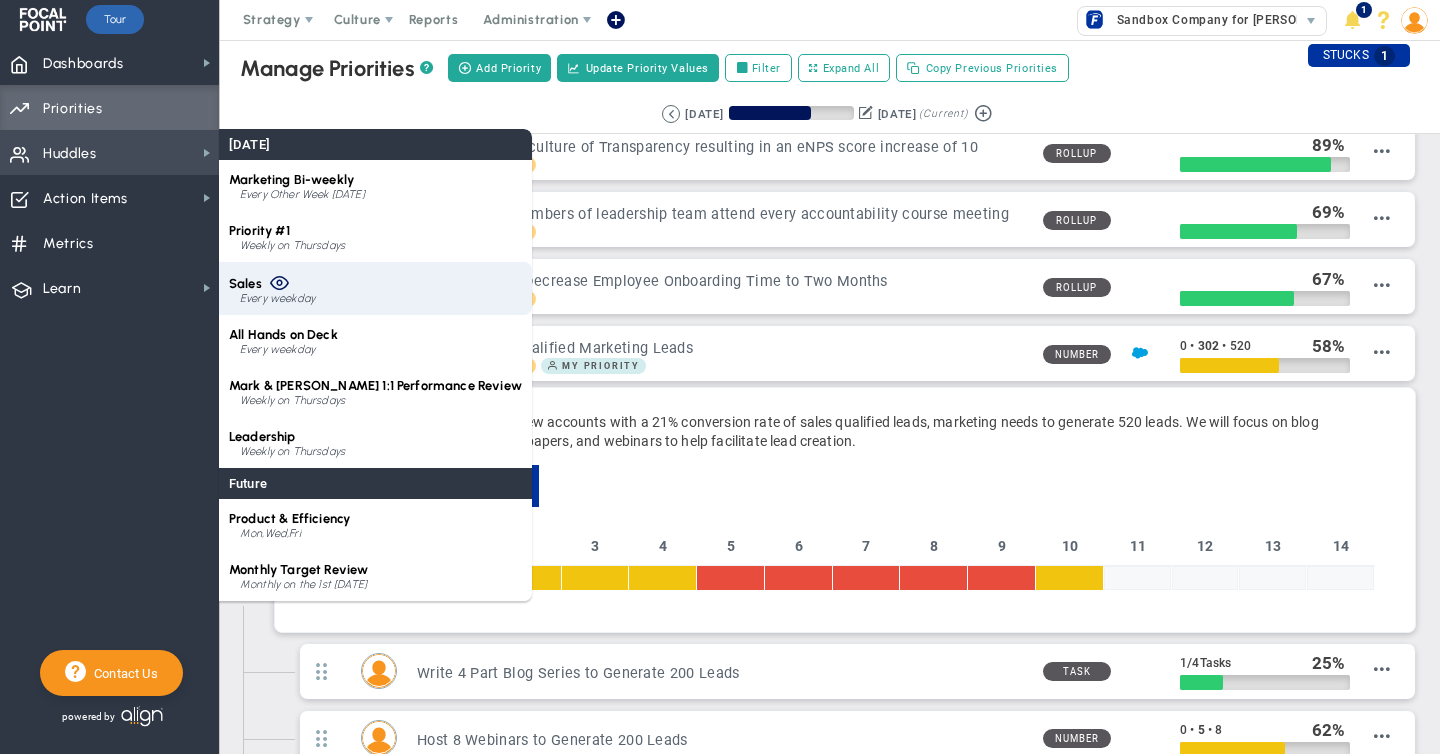 click on "Sales
Every weekday" at bounding box center [375, 288] 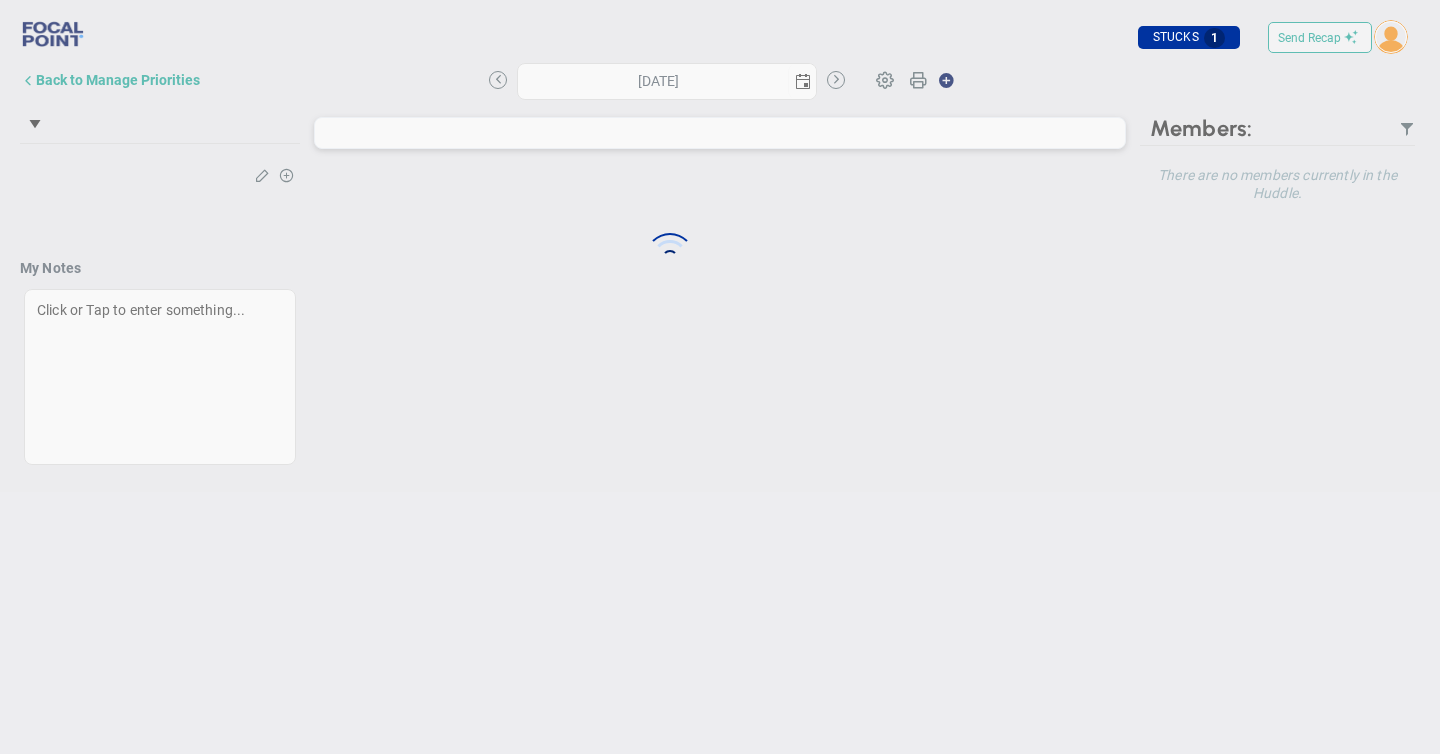 scroll, scrollTop: 0, scrollLeft: 0, axis: both 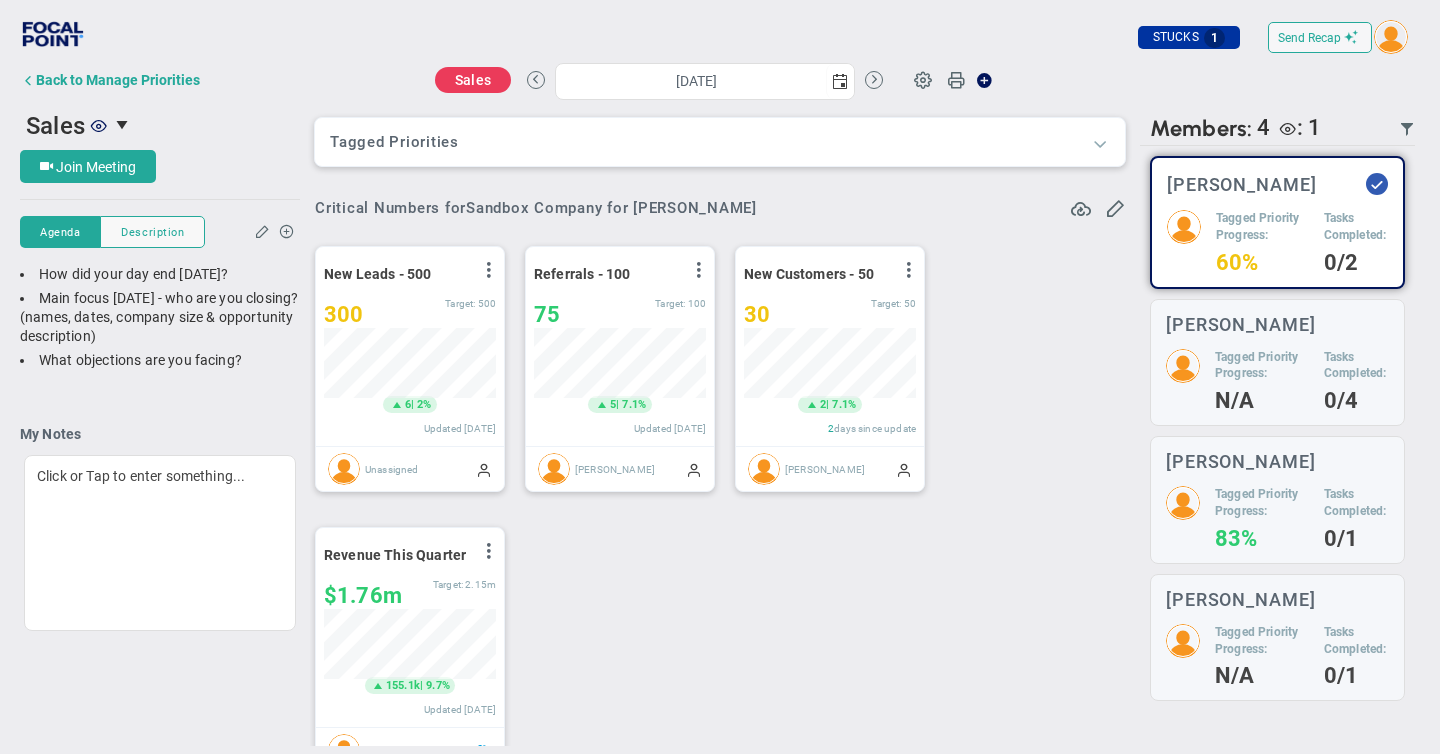 click at bounding box center (1100, 143) 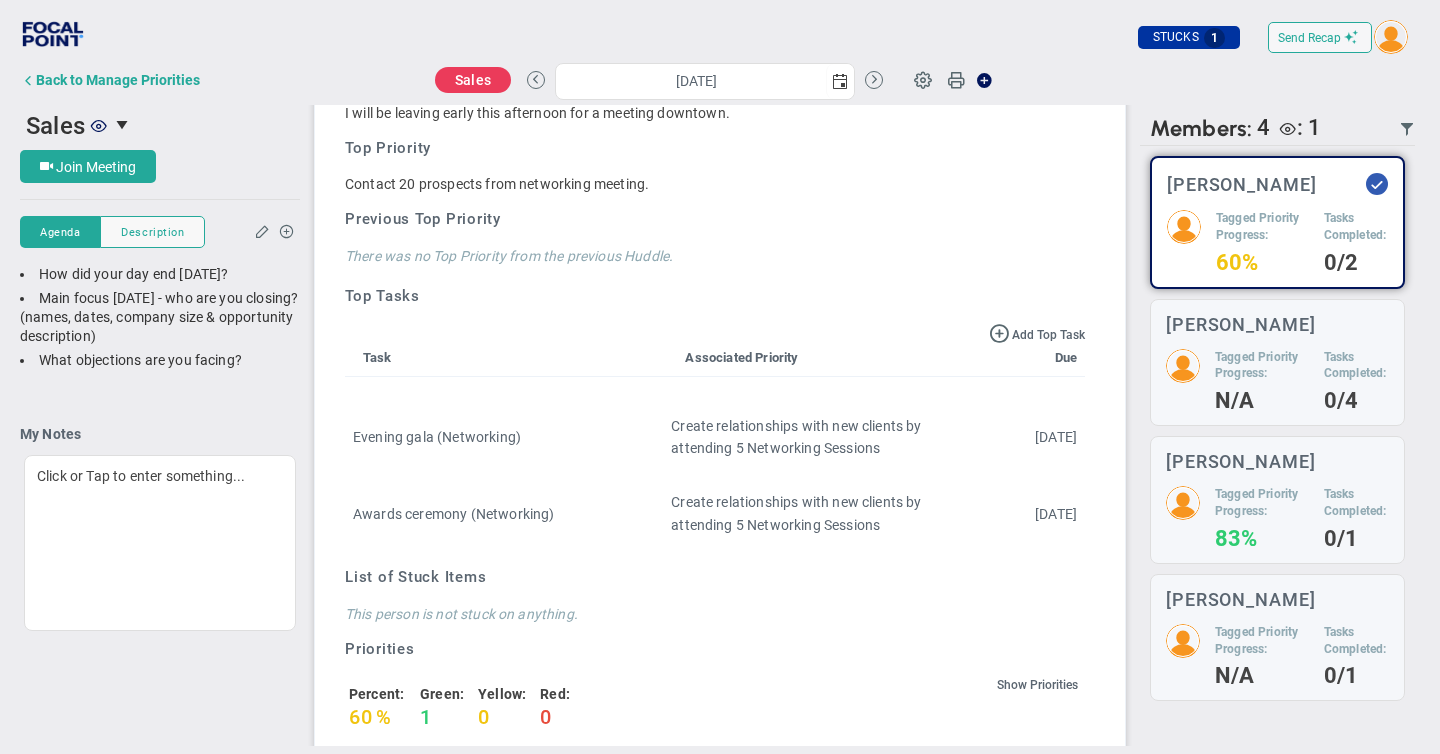 scroll, scrollTop: 1891, scrollLeft: 0, axis: vertical 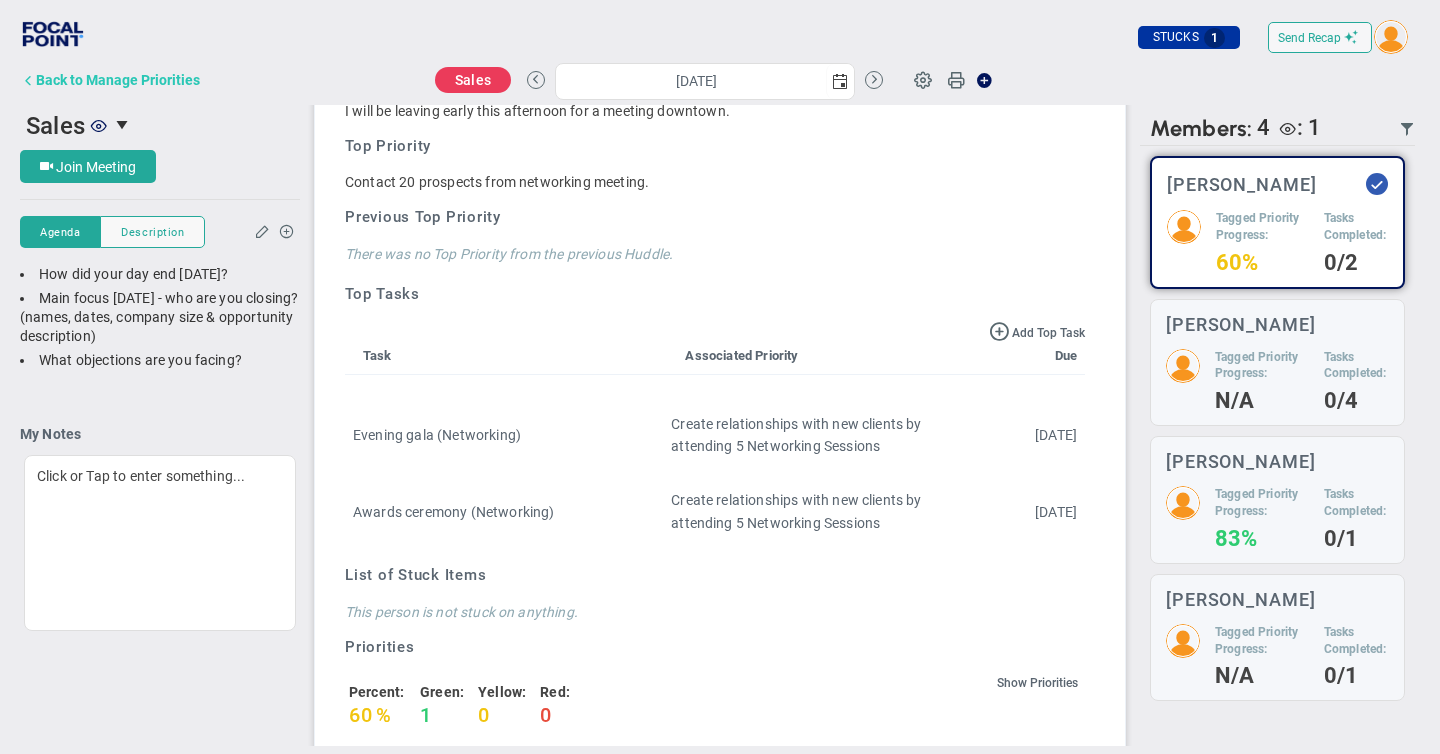 click on "Back to Manage Priorities" at bounding box center [118, 80] 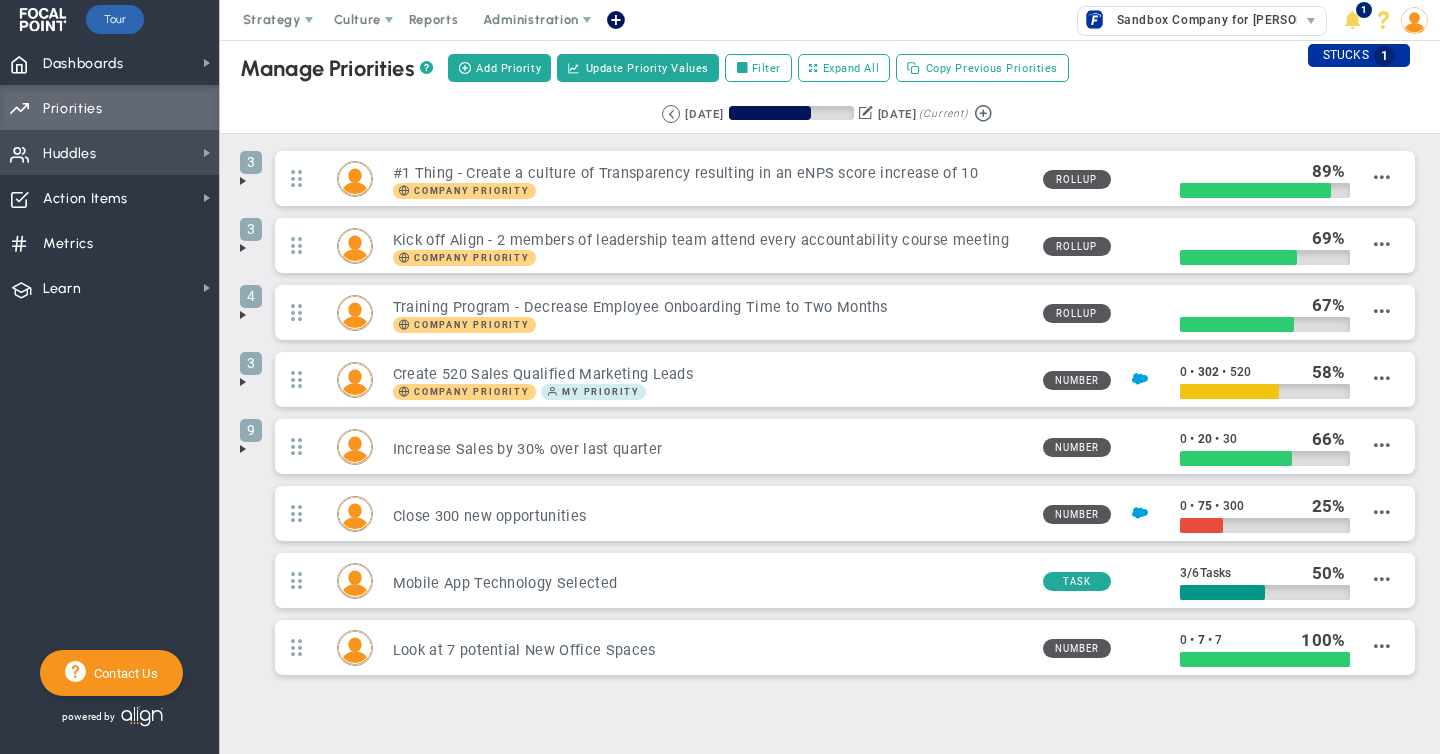 click on "Huddles" at bounding box center (70, 154) 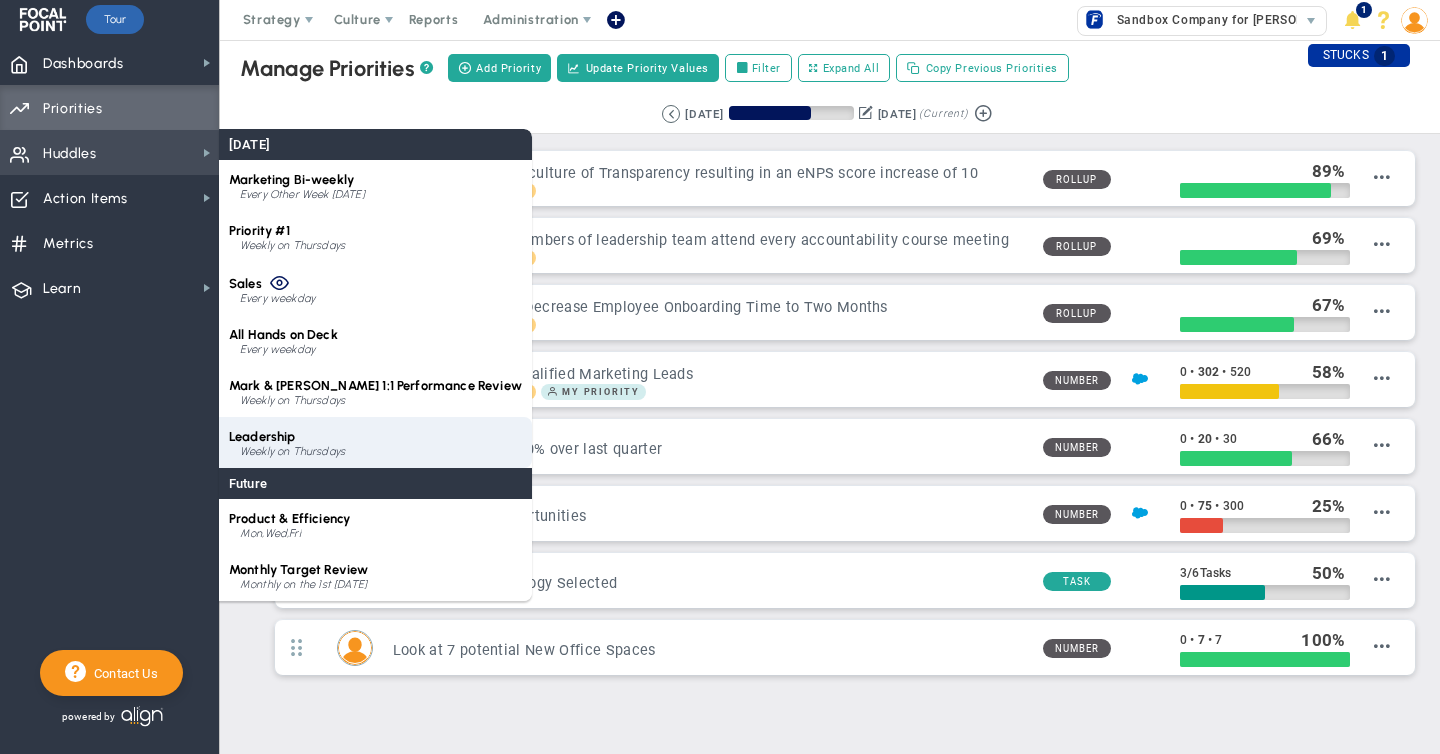 click on "Leadership" at bounding box center [262, 436] 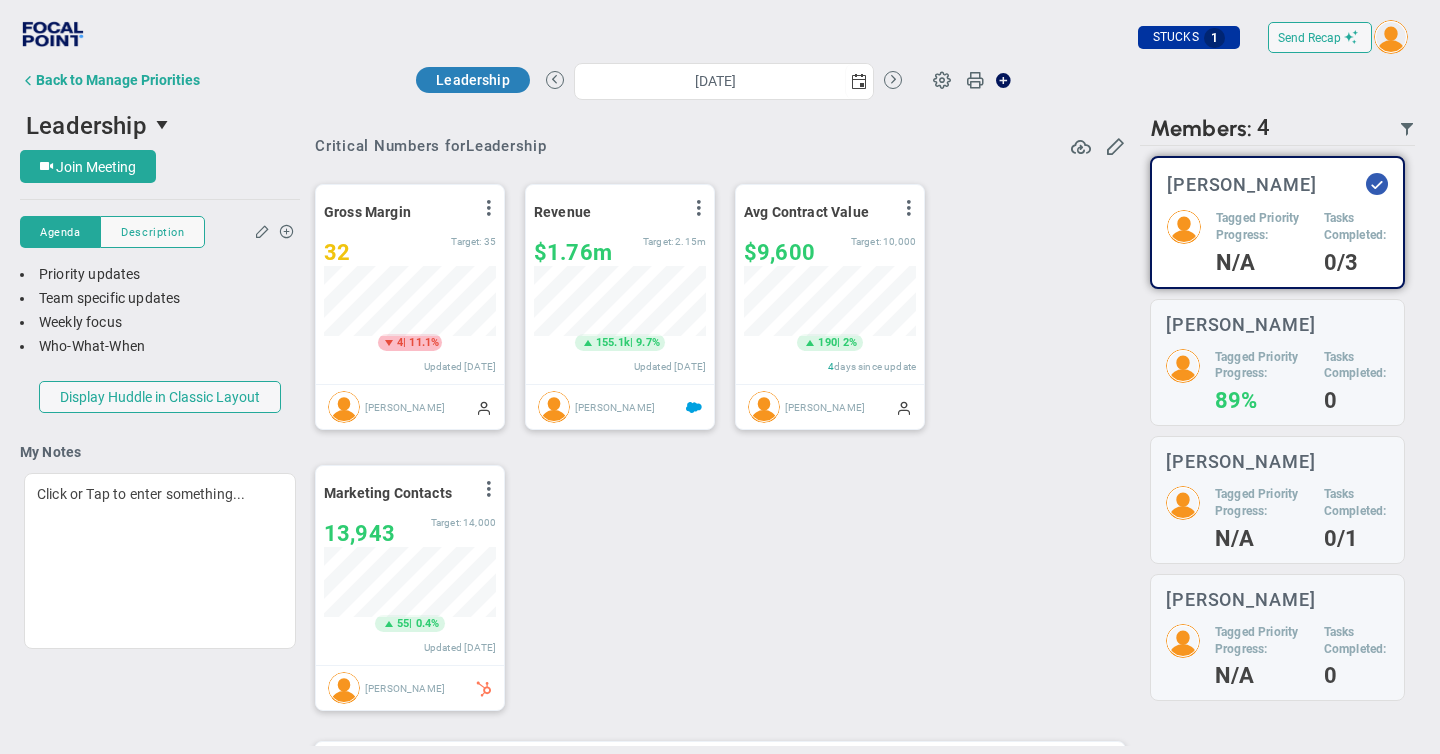 scroll, scrollTop: 999930, scrollLeft: 999828, axis: both 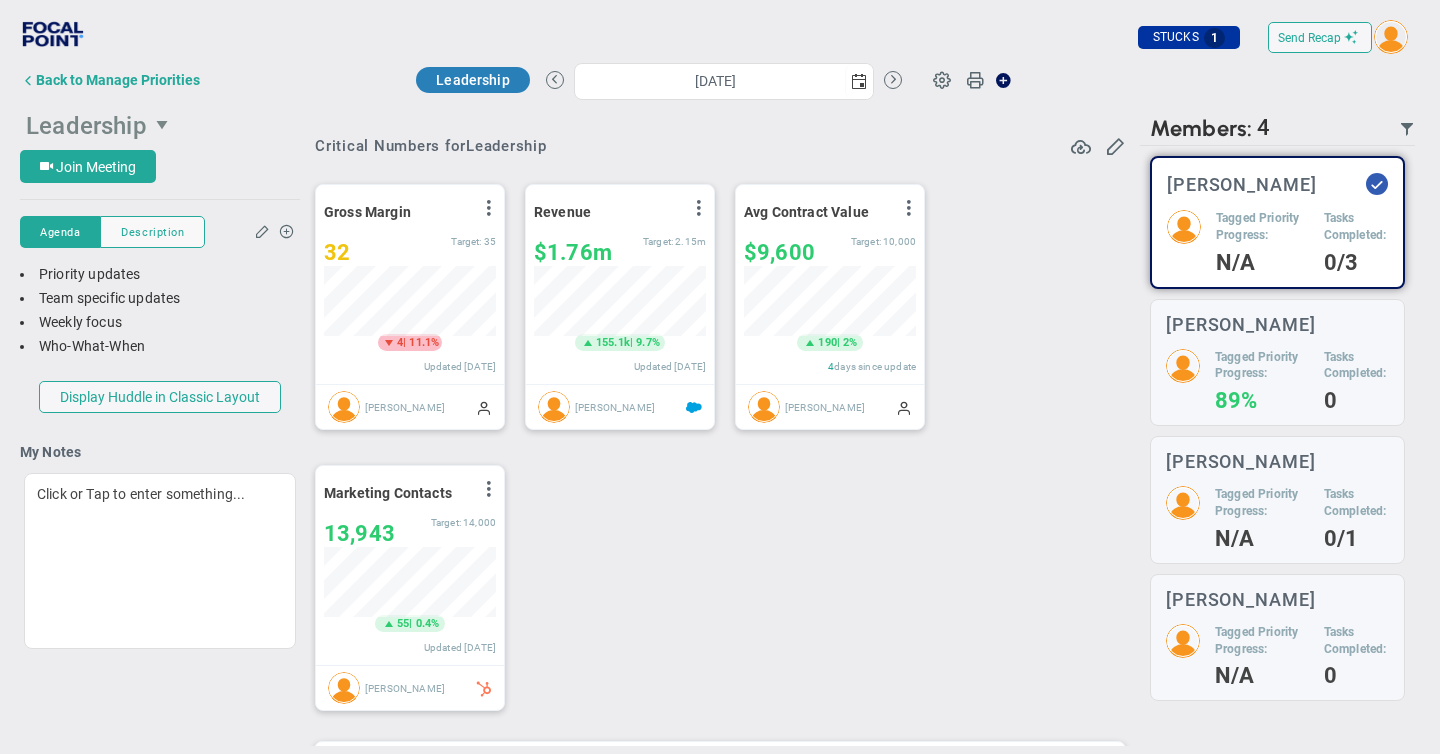 click at bounding box center (164, 125) 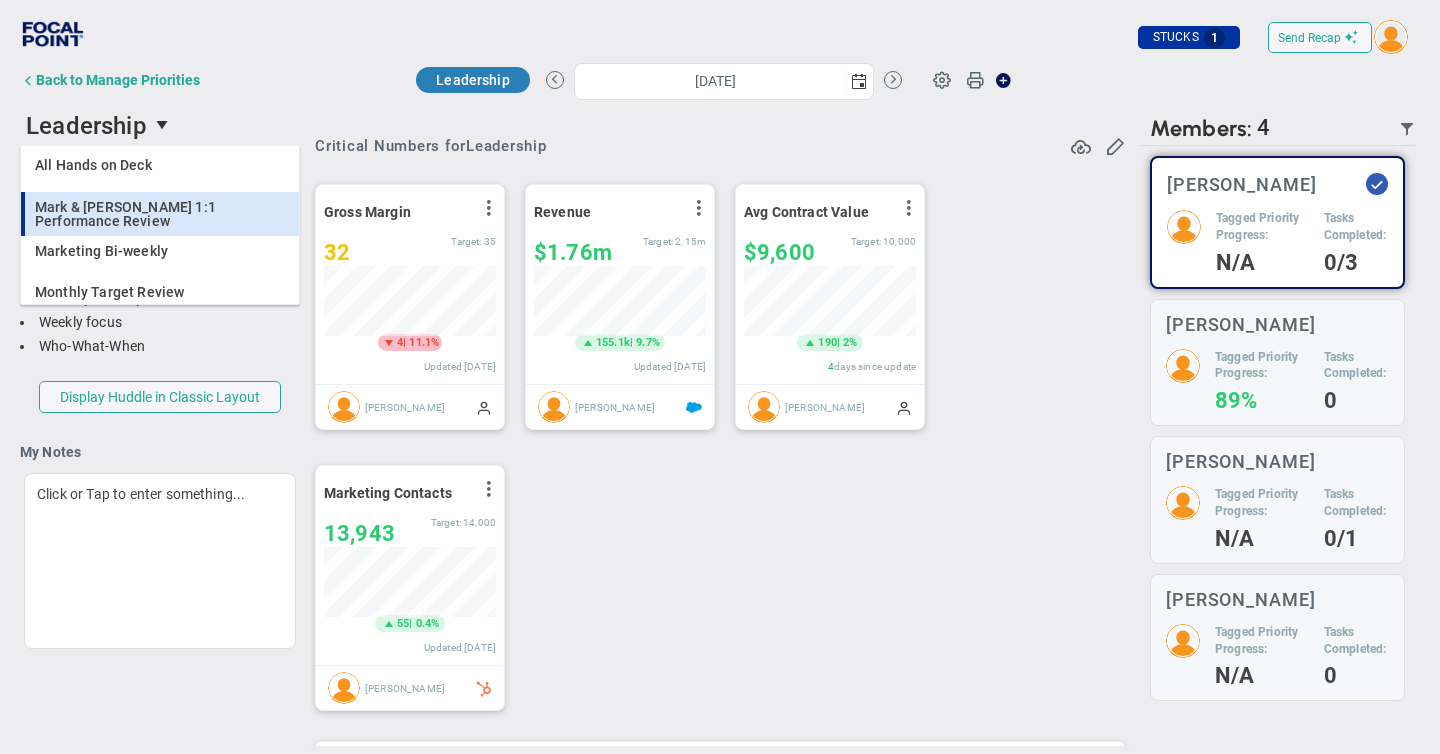 click on "Mark & [PERSON_NAME] 1:1 Performance Review" at bounding box center (162, 214) 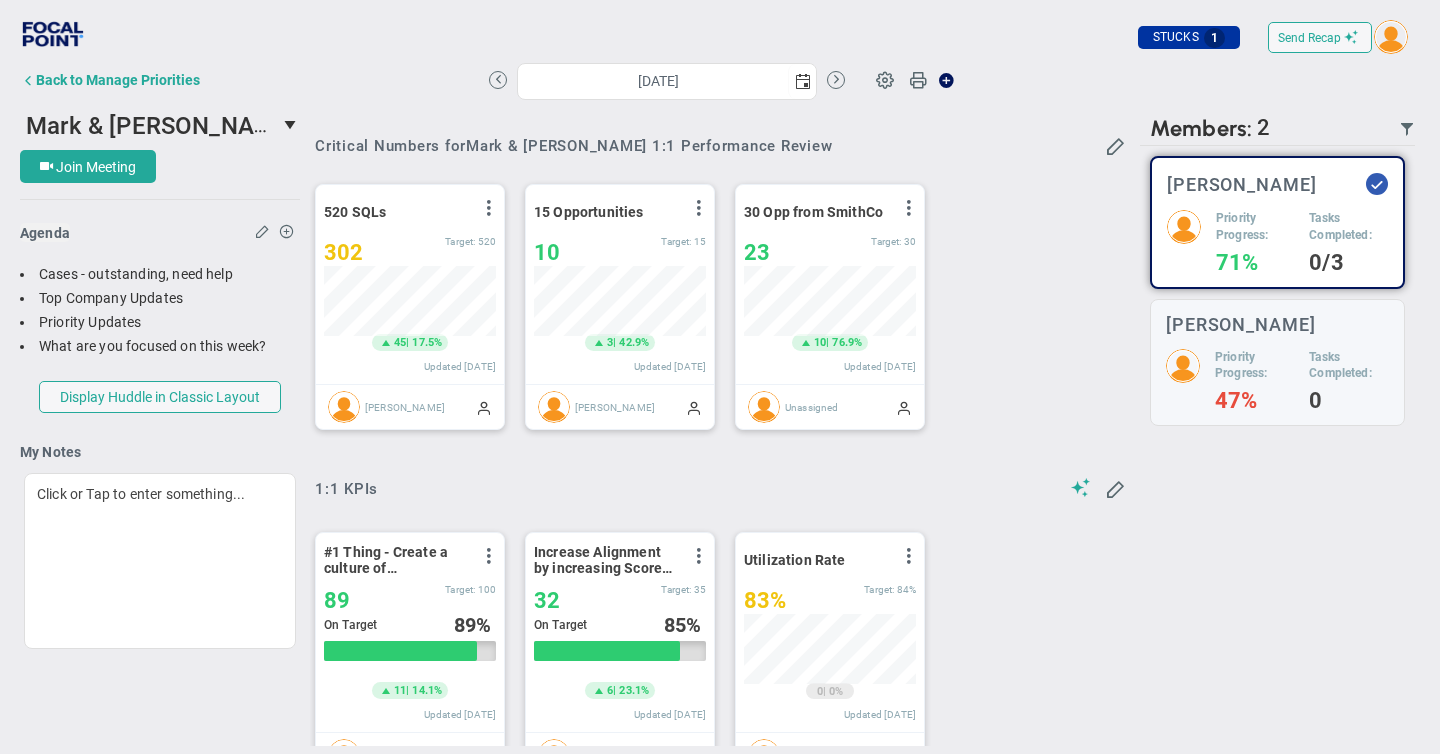 scroll, scrollTop: 999930, scrollLeft: 999828, axis: both 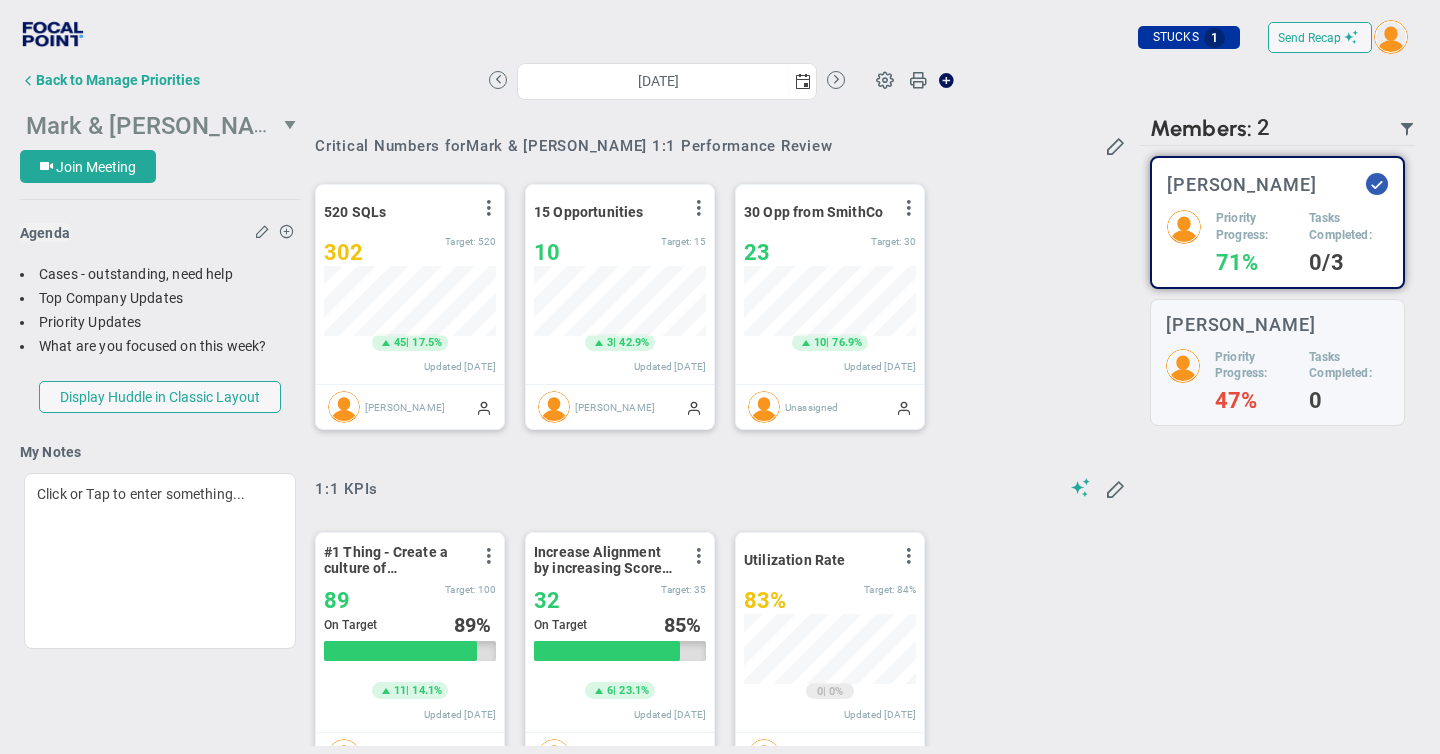 click on "Mark & [PERSON_NAME] 1:1 Performance Review" at bounding box center [297, 124] 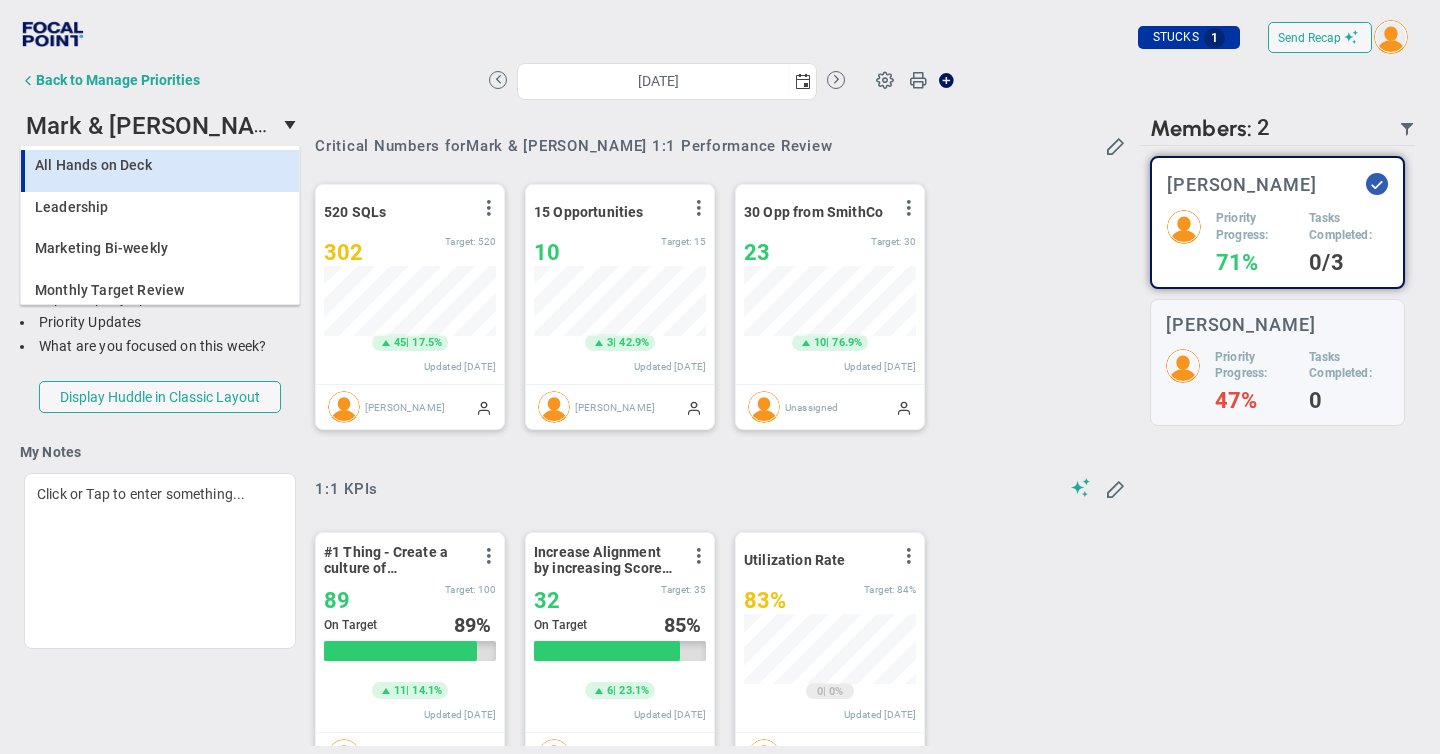 click on "All Hands on Deck" at bounding box center (93, 165) 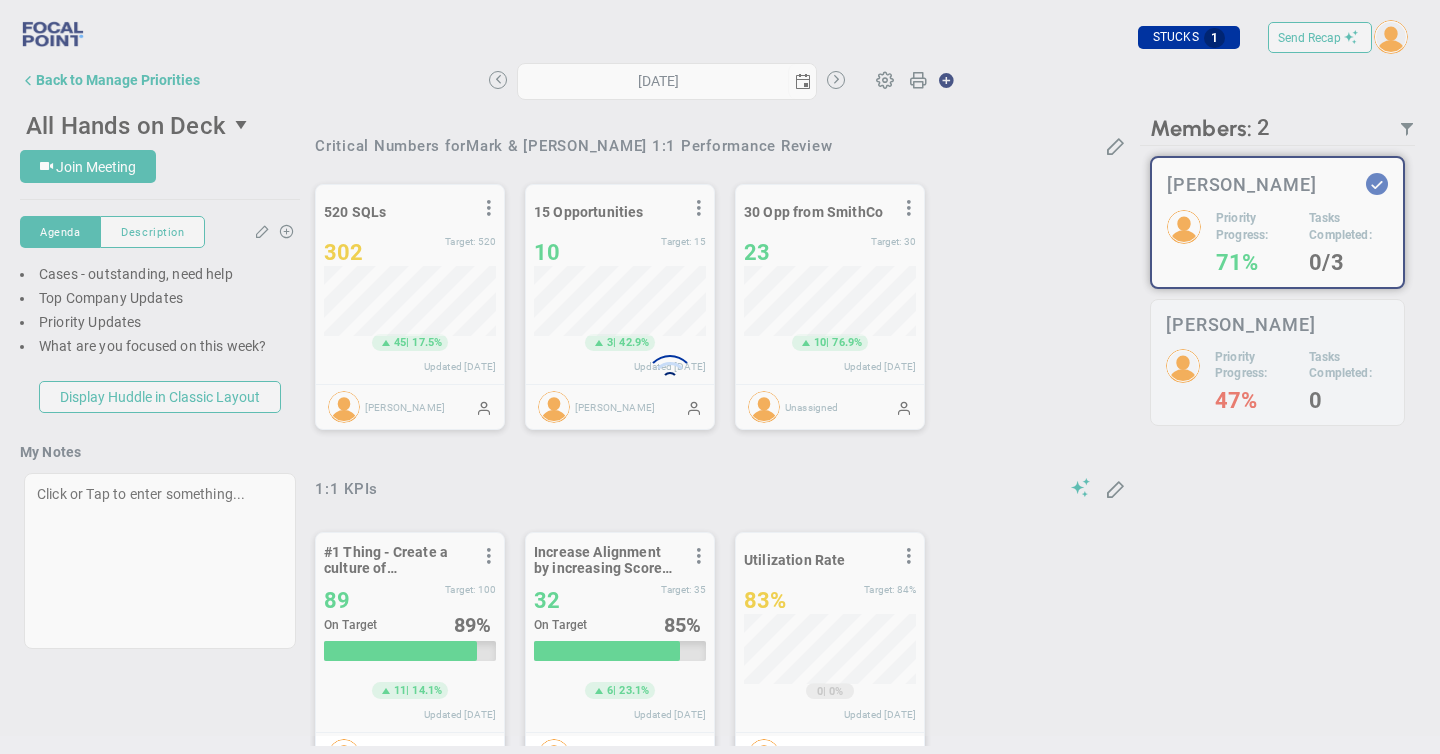 type on "[DATE]" 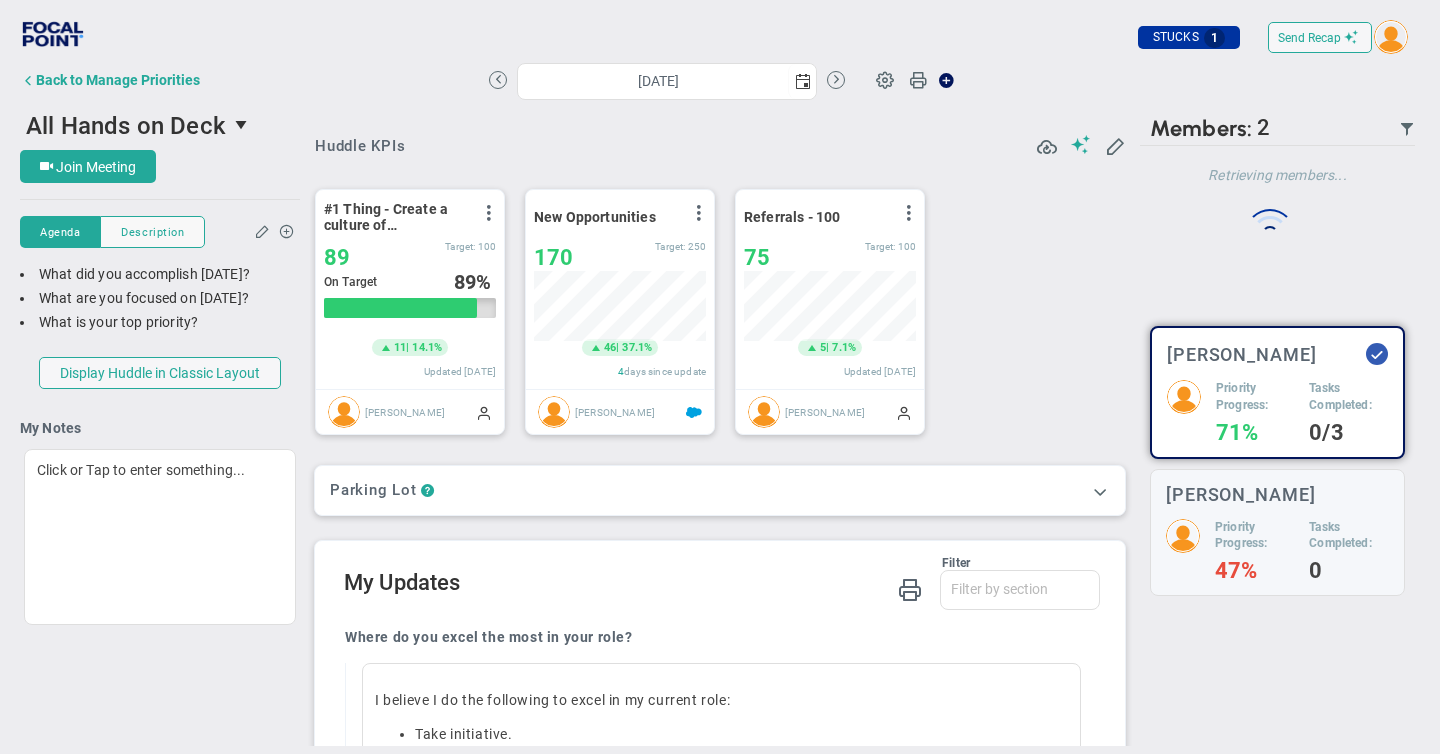 scroll, scrollTop: 999930, scrollLeft: 999828, axis: both 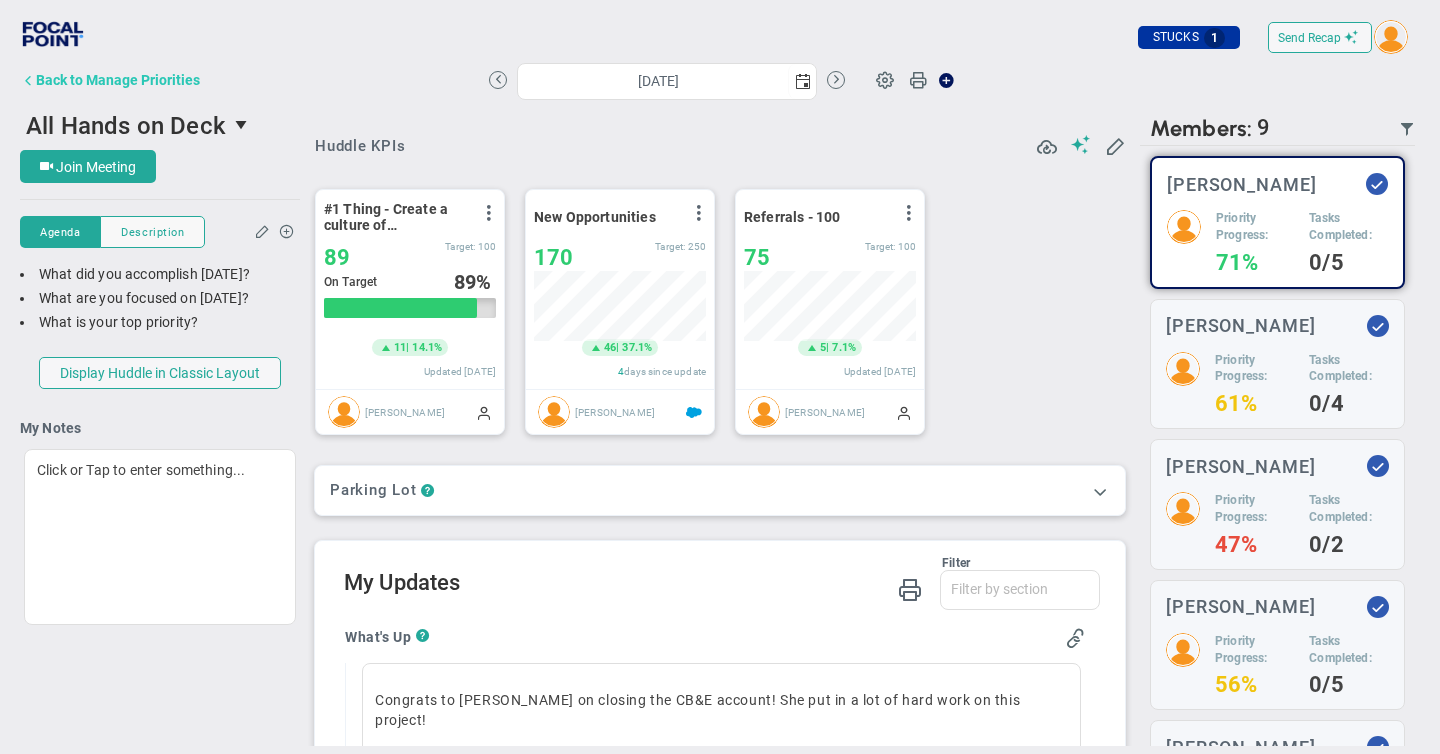 click on "Back to Manage Priorities" at bounding box center [118, 80] 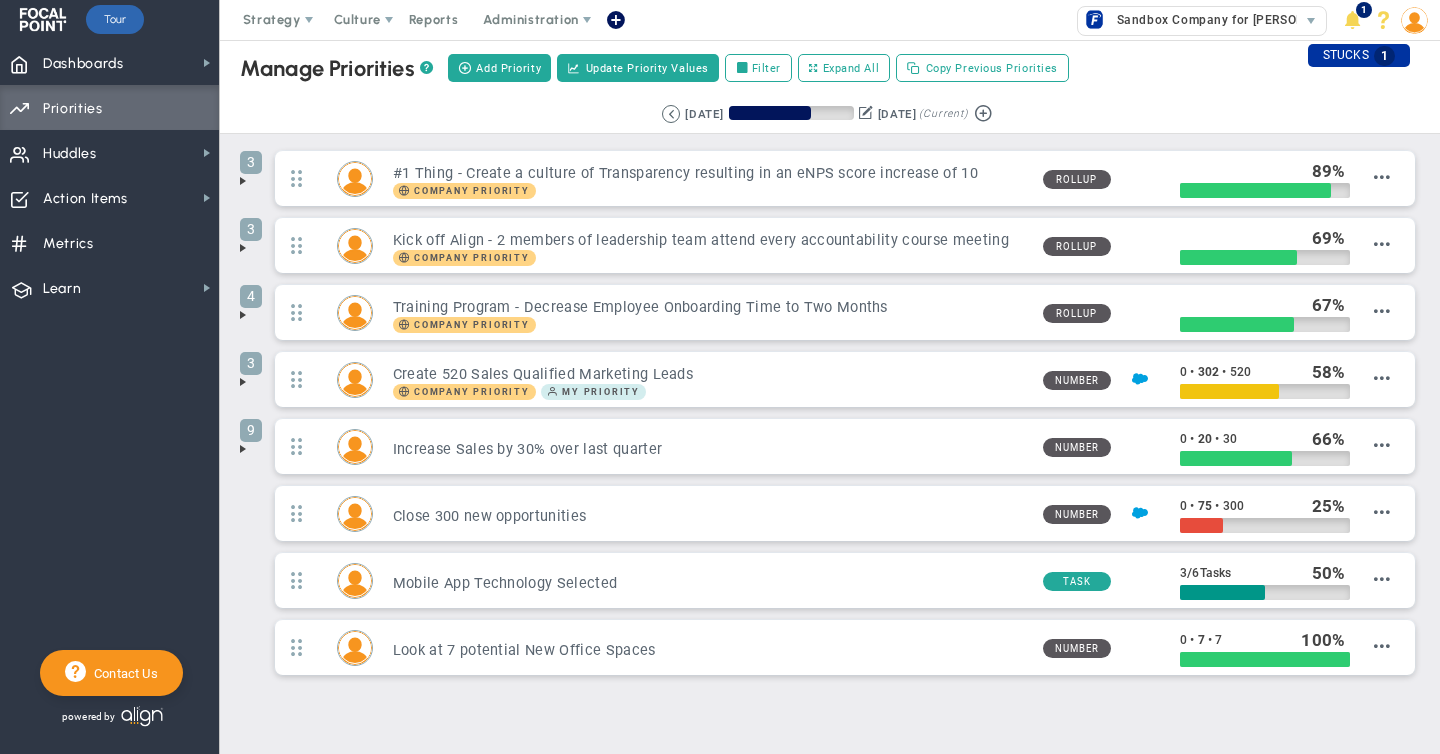 click at bounding box center (1414, 20) 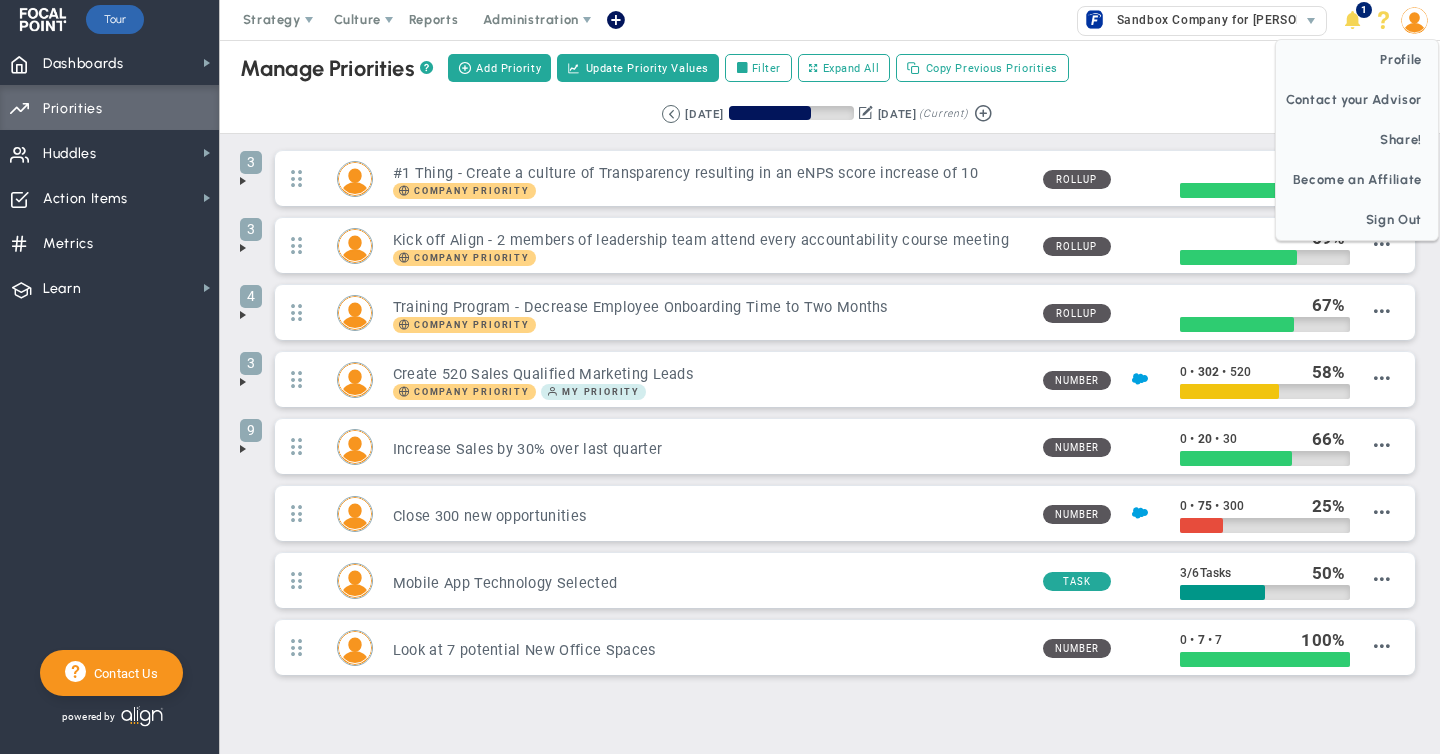 click on "Sign Out" at bounding box center [1357, 220] 